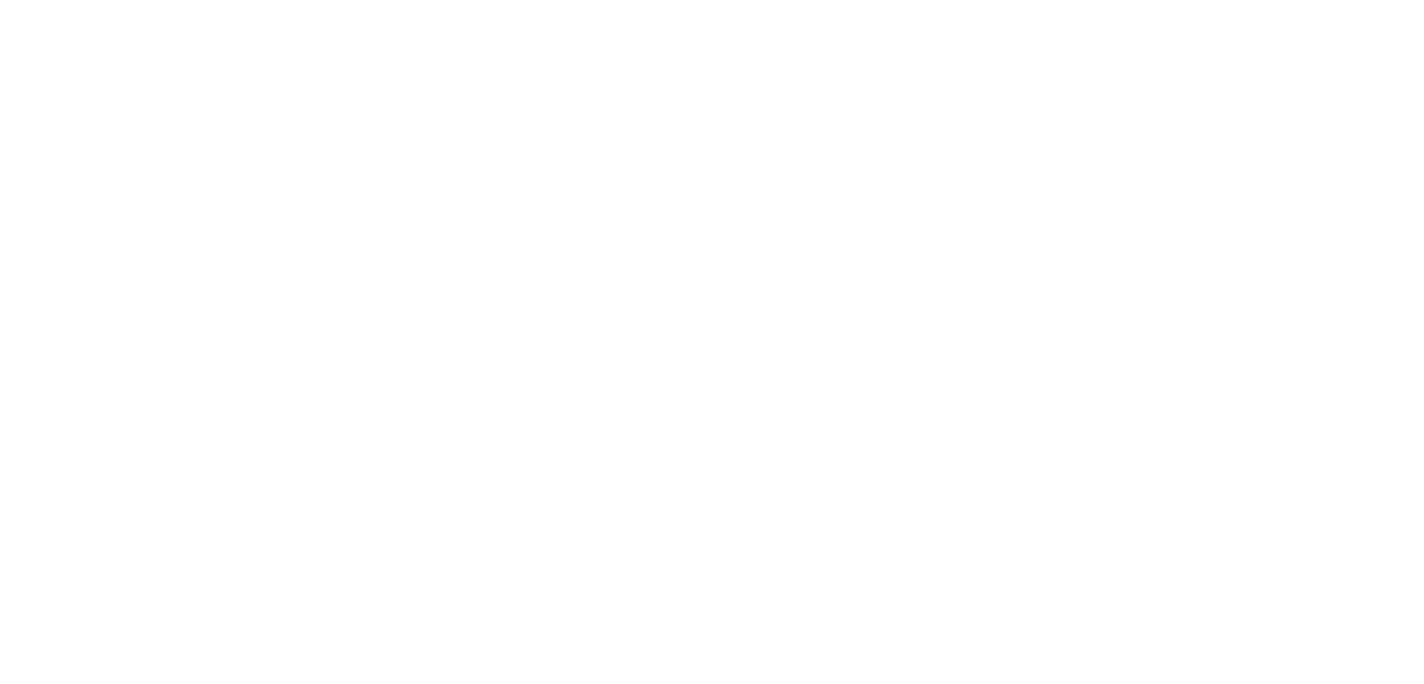 scroll, scrollTop: 0, scrollLeft: 0, axis: both 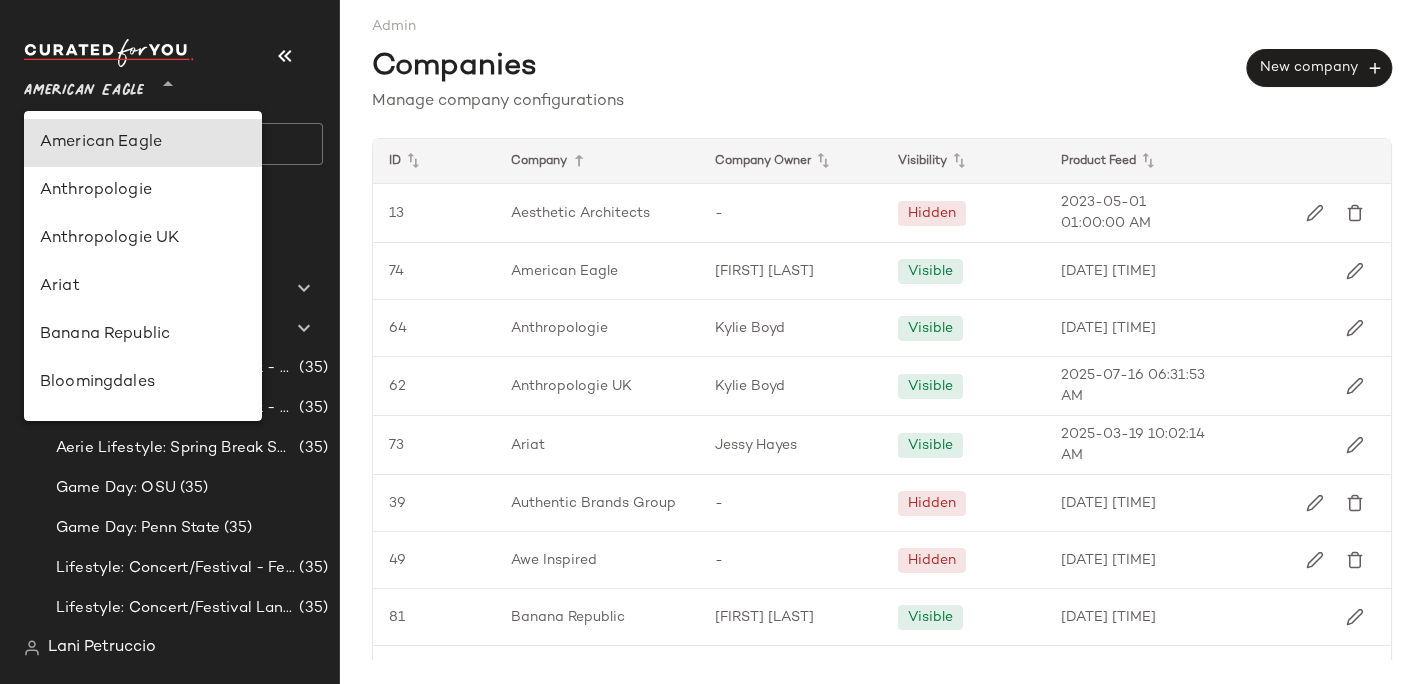 click on "American Eagle" at bounding box center (84, 86) 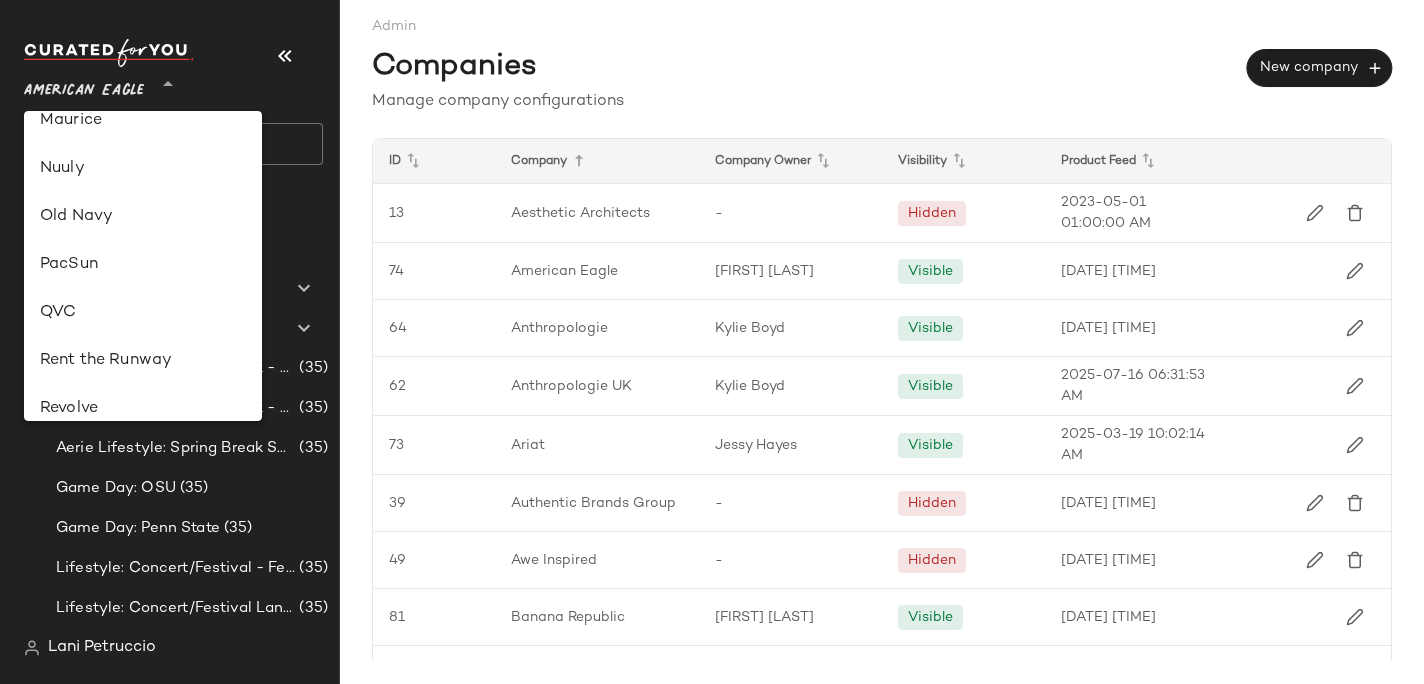 scroll, scrollTop: 750, scrollLeft: 0, axis: vertical 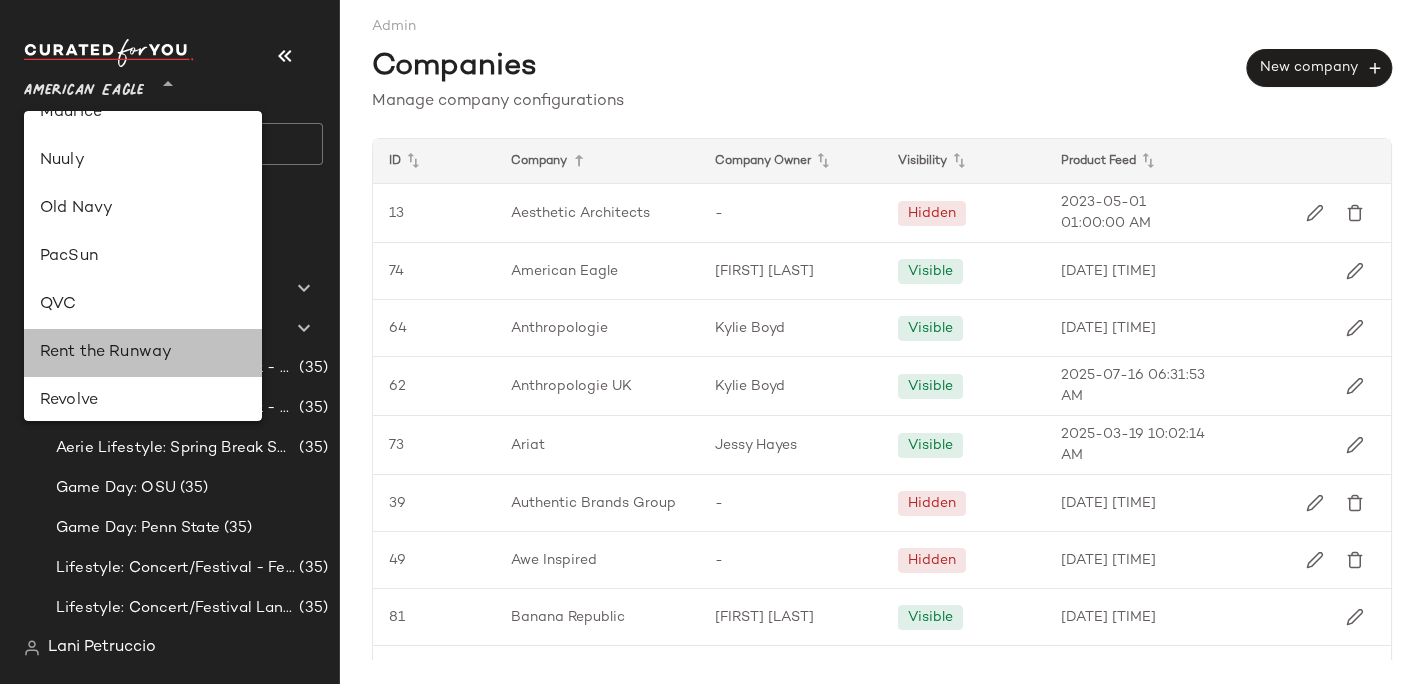 click on "Rent the Runway" at bounding box center (143, 353) 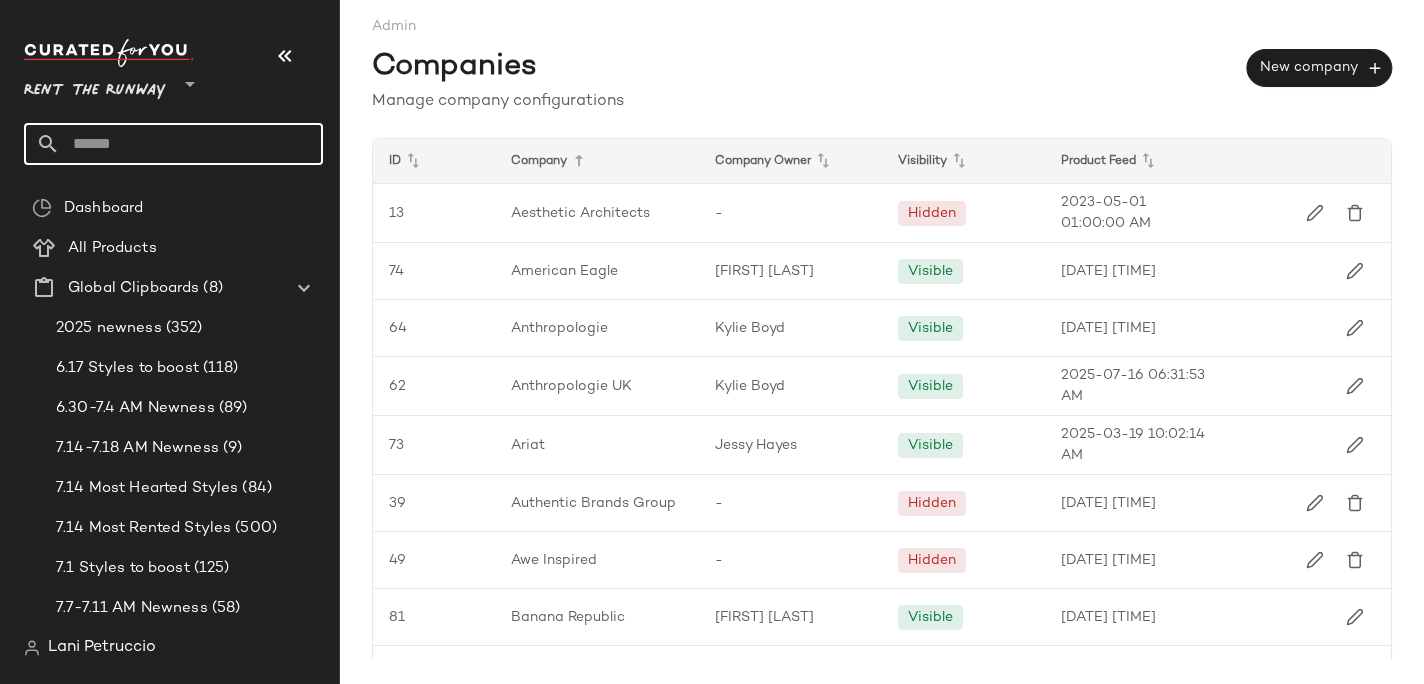 click 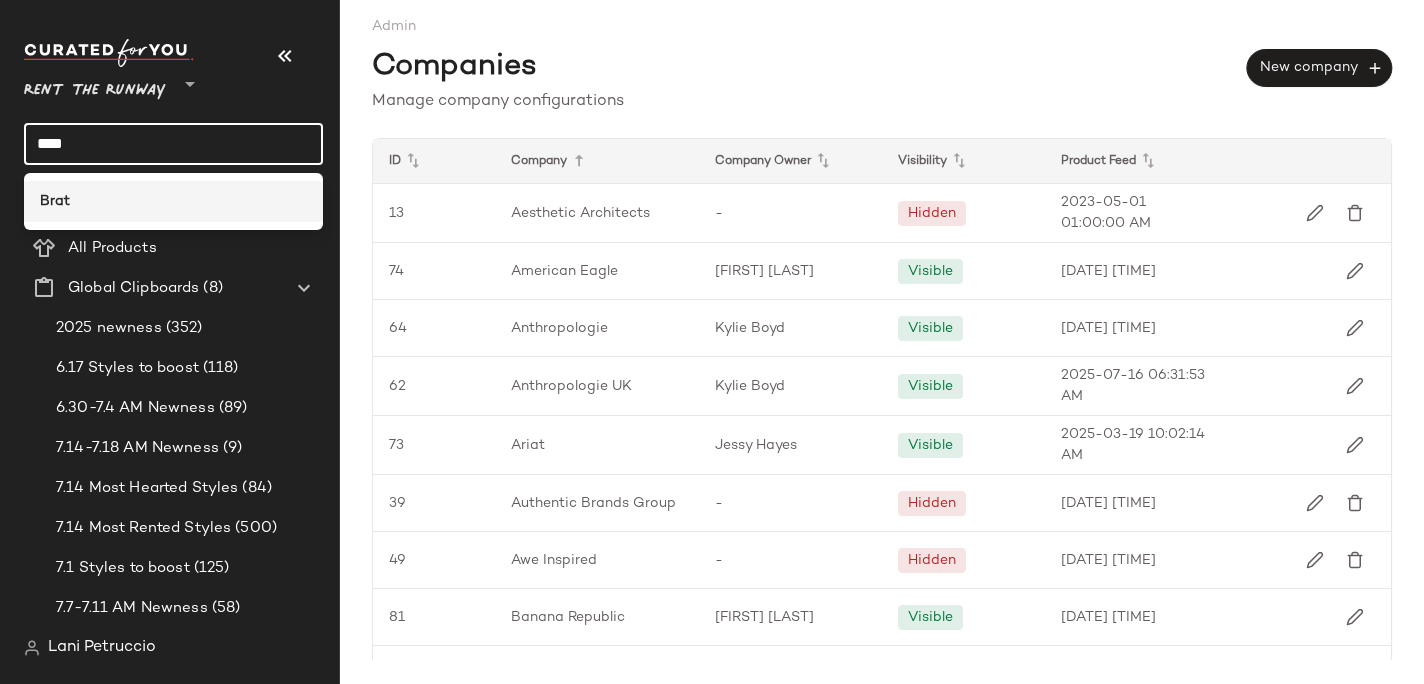 click on "Brat" at bounding box center [55, 201] 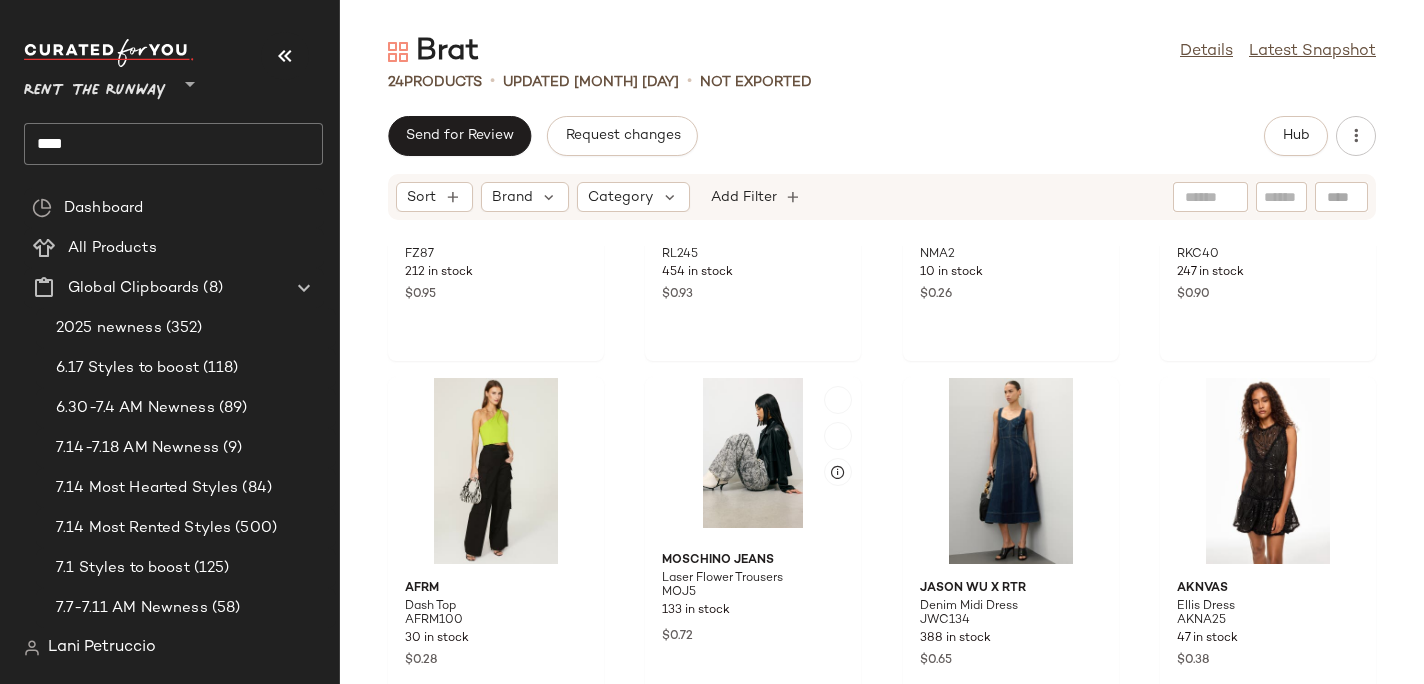 scroll, scrollTop: 1738, scrollLeft: 0, axis: vertical 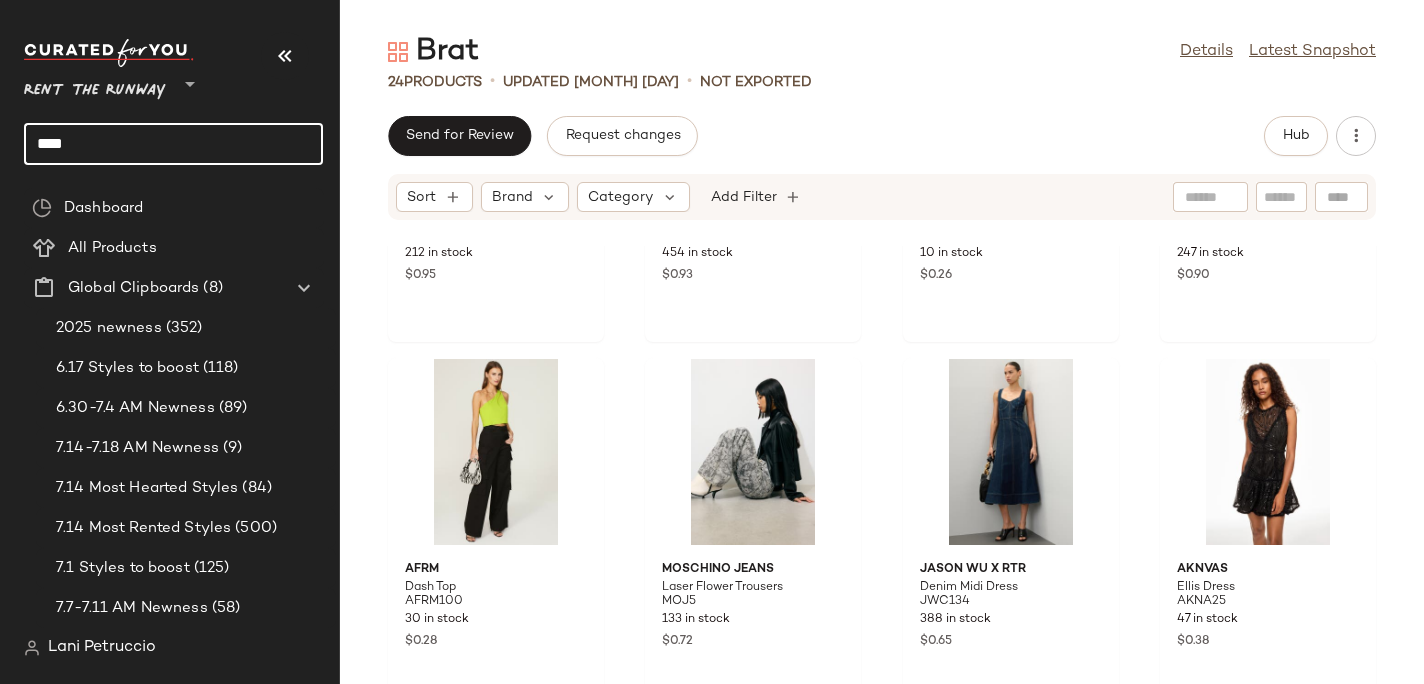 click on "****" 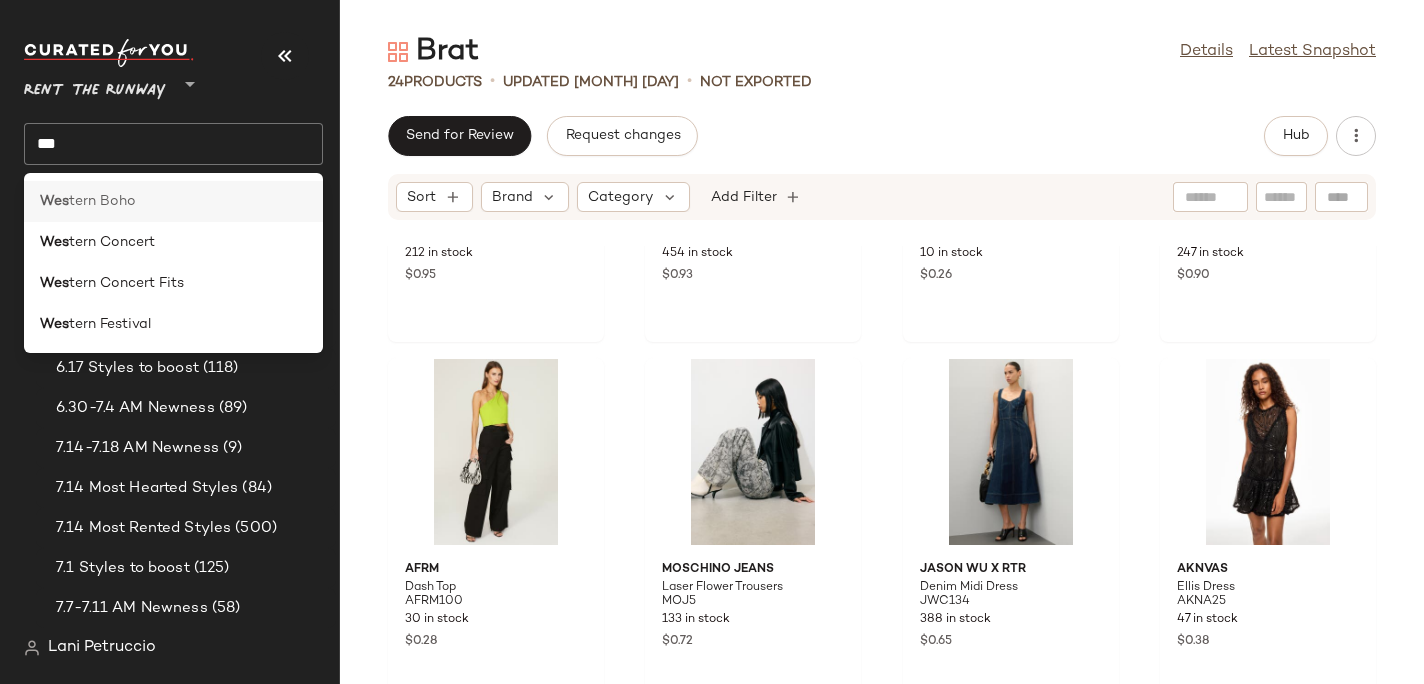 click on "Wes" at bounding box center (54, 201) 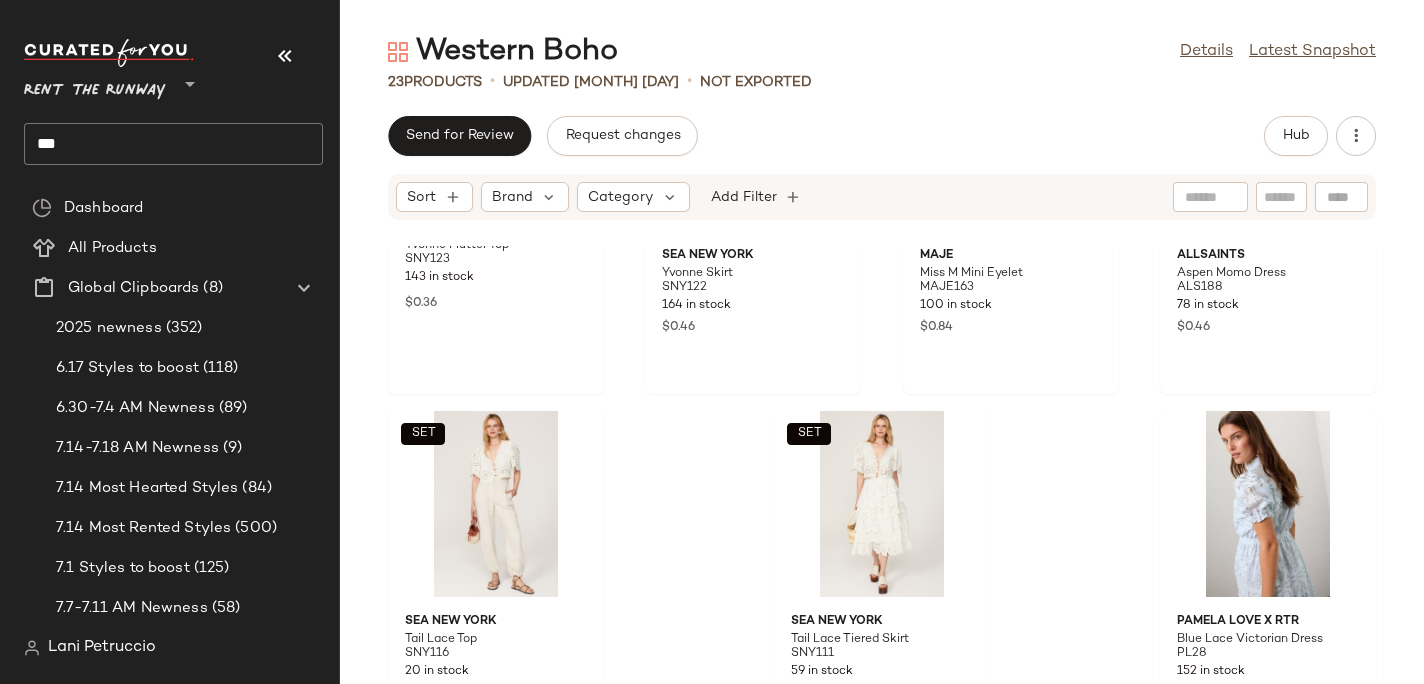 scroll, scrollTop: 1762, scrollLeft: 0, axis: vertical 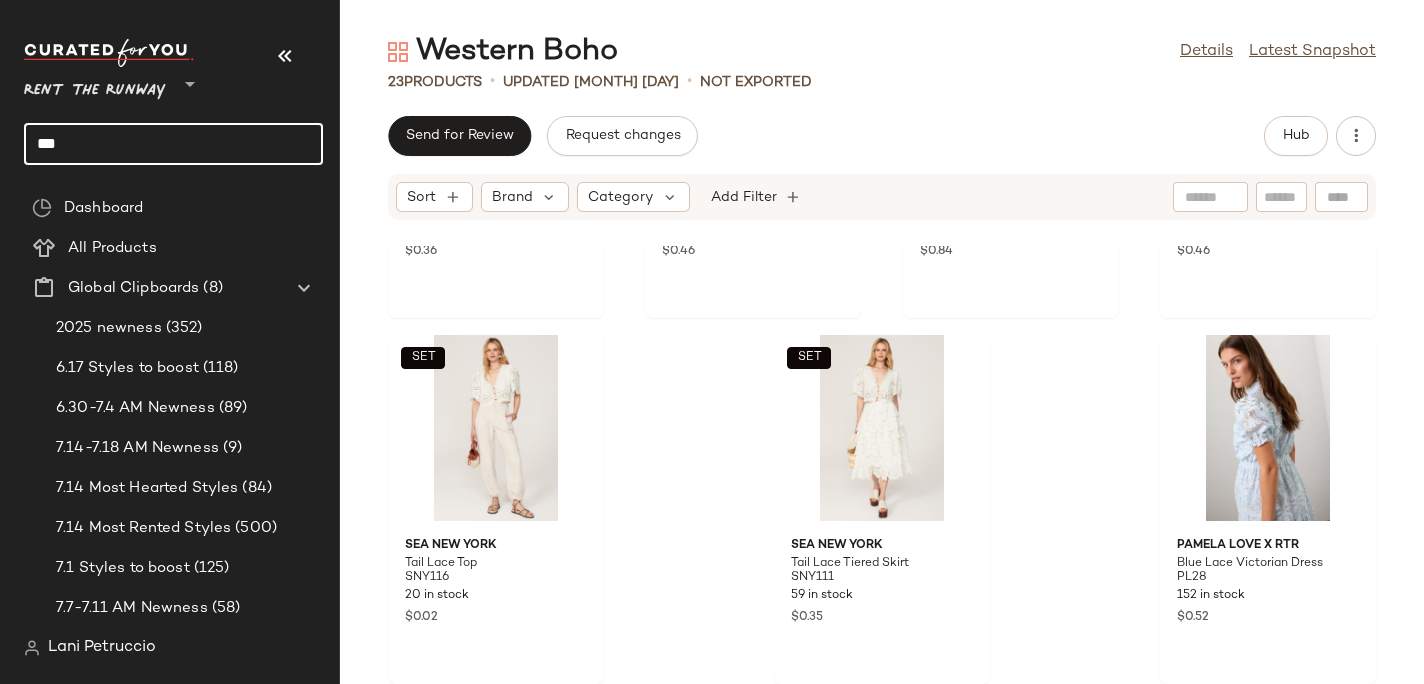 click on "***" 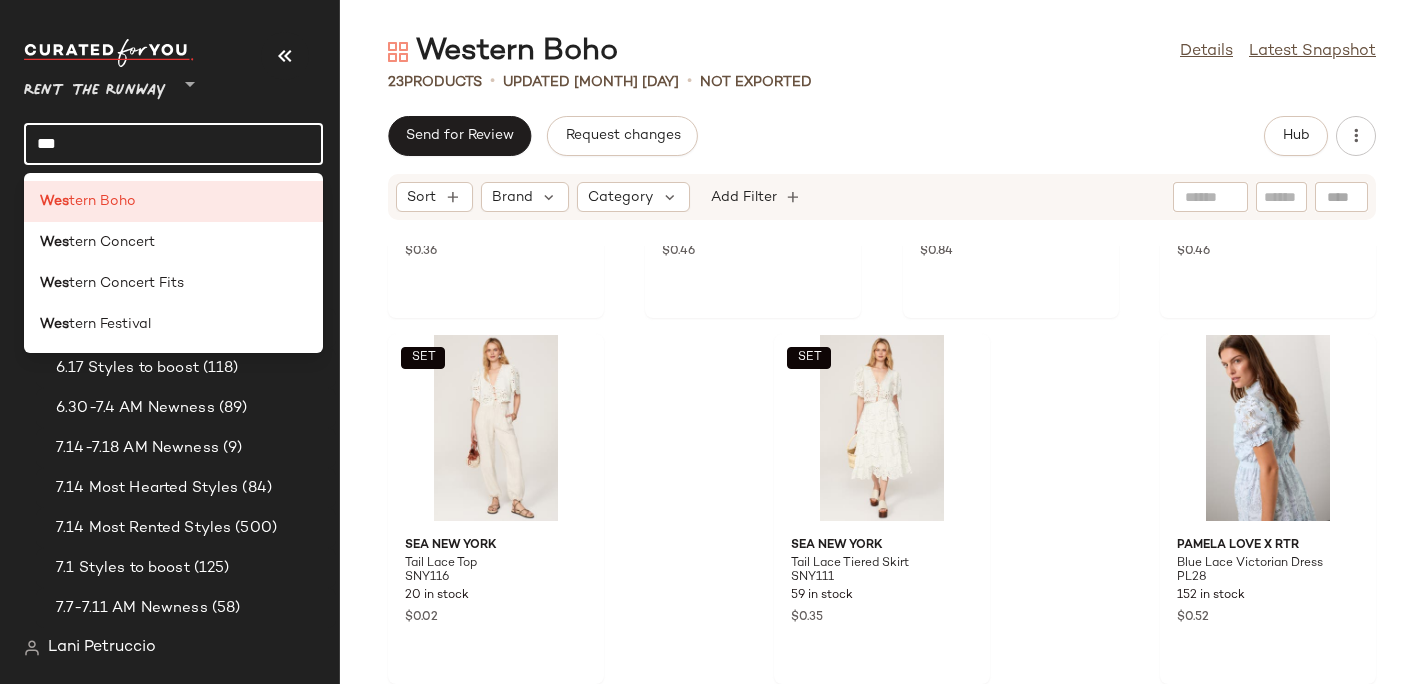 click on "***" 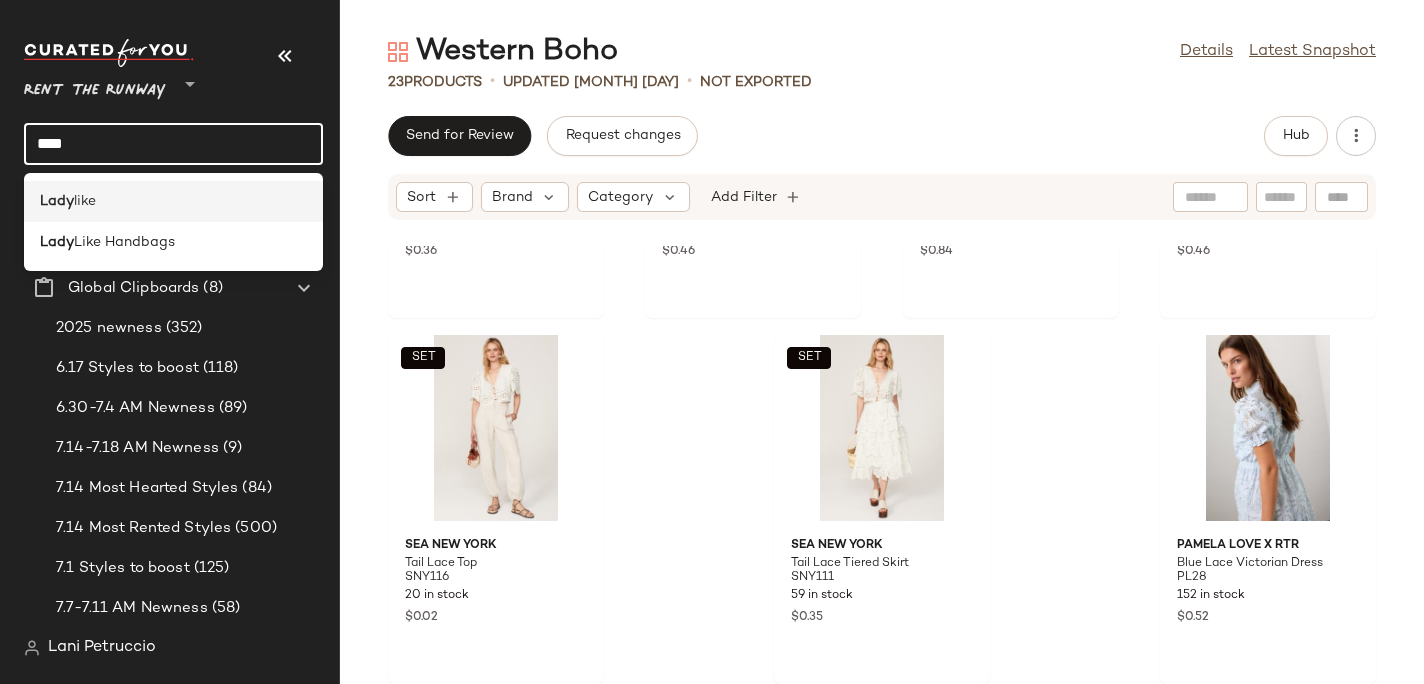 click on "Lady" at bounding box center (57, 201) 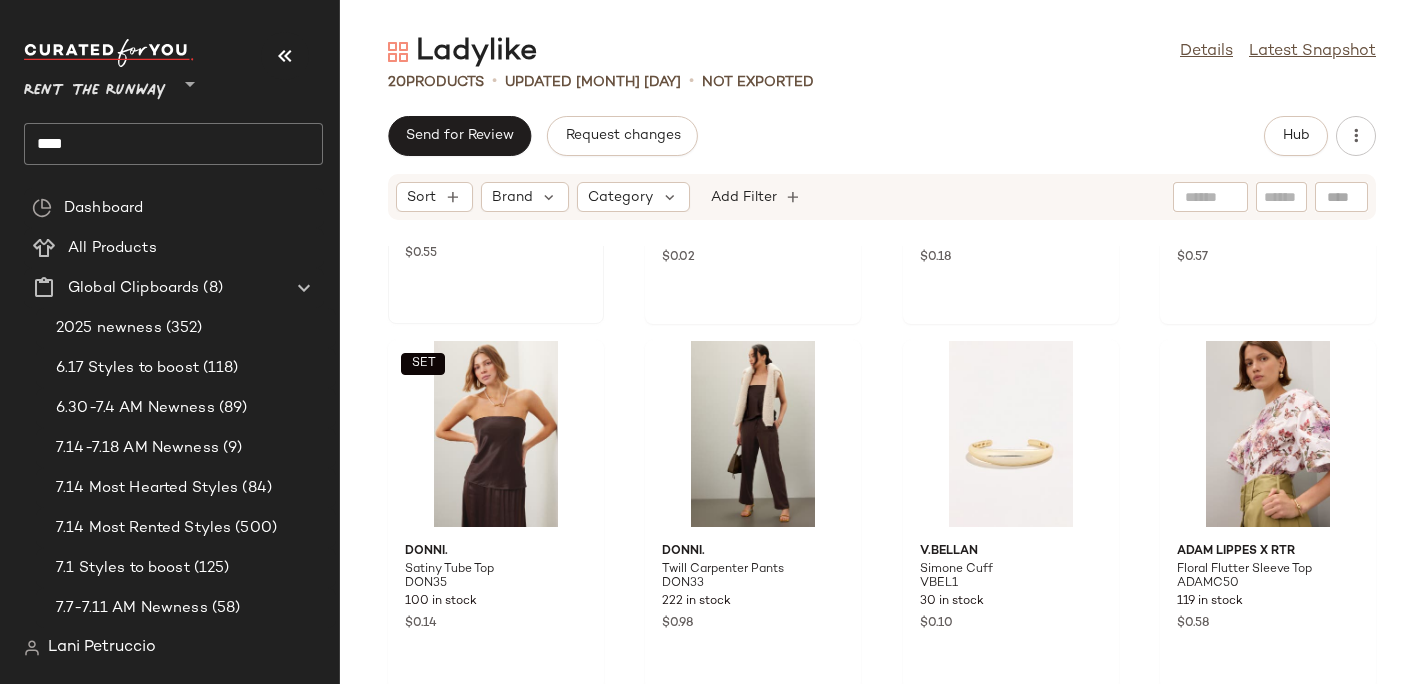 scroll, scrollTop: 1396, scrollLeft: 0, axis: vertical 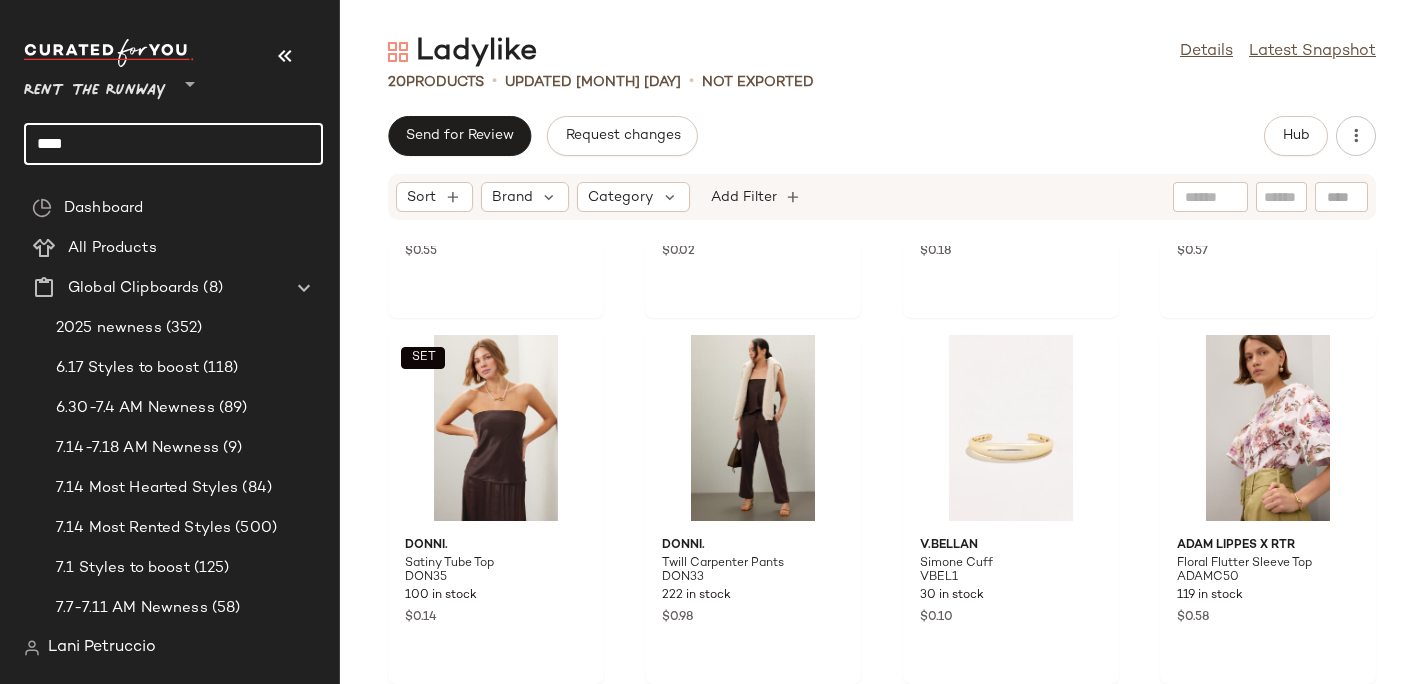 click on "****" 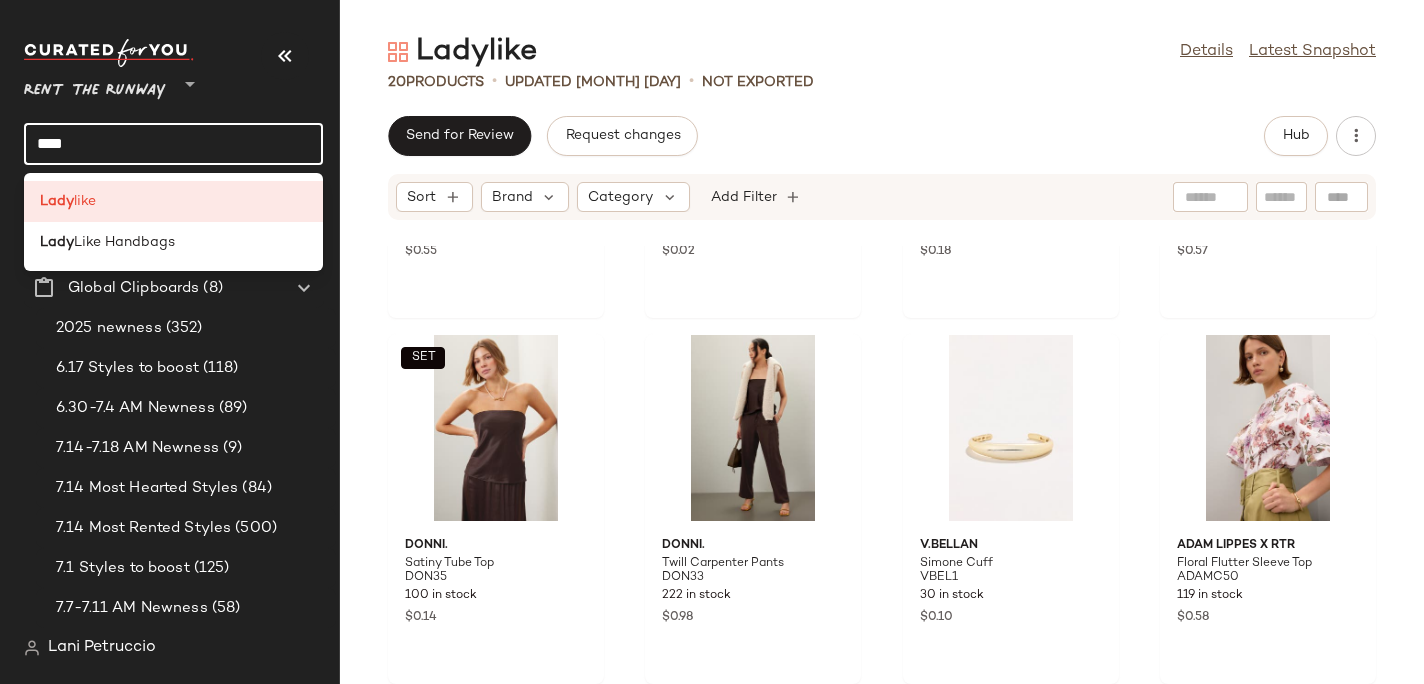 click on "****" 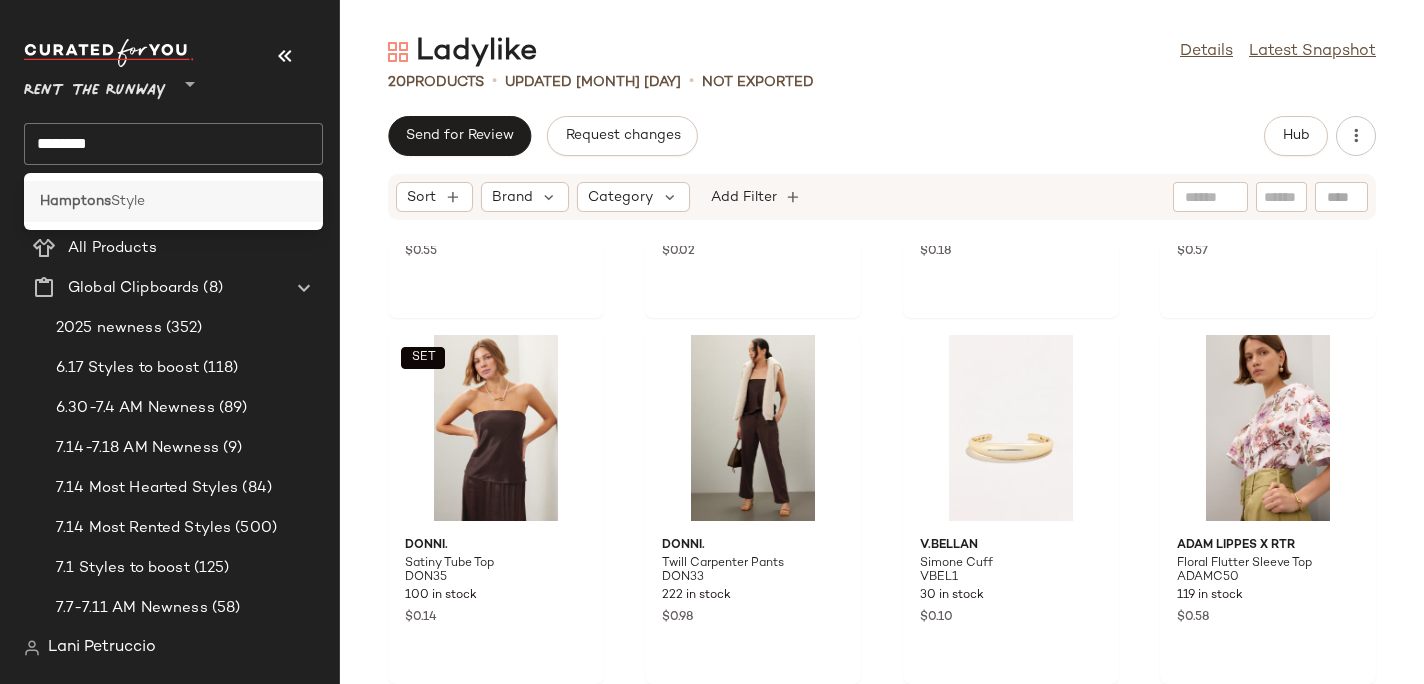 click on "Style" at bounding box center (128, 201) 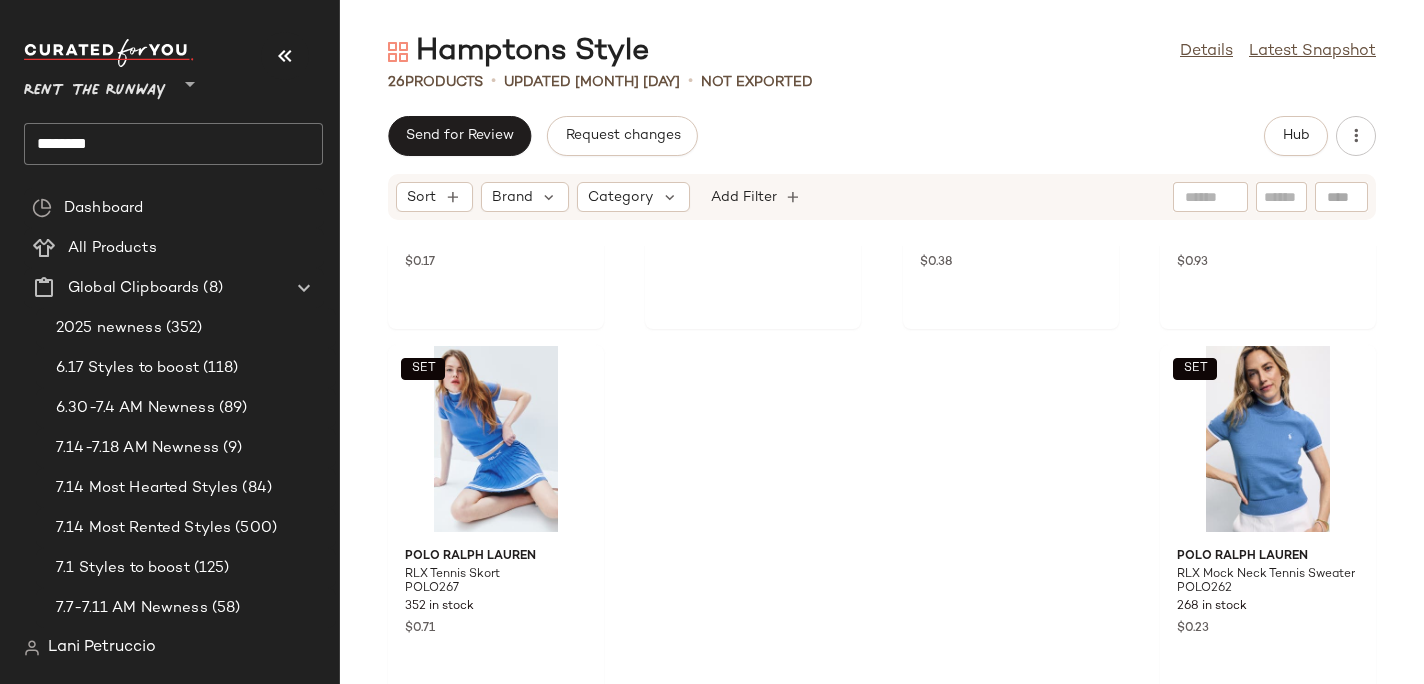 scroll, scrollTop: 2128, scrollLeft: 0, axis: vertical 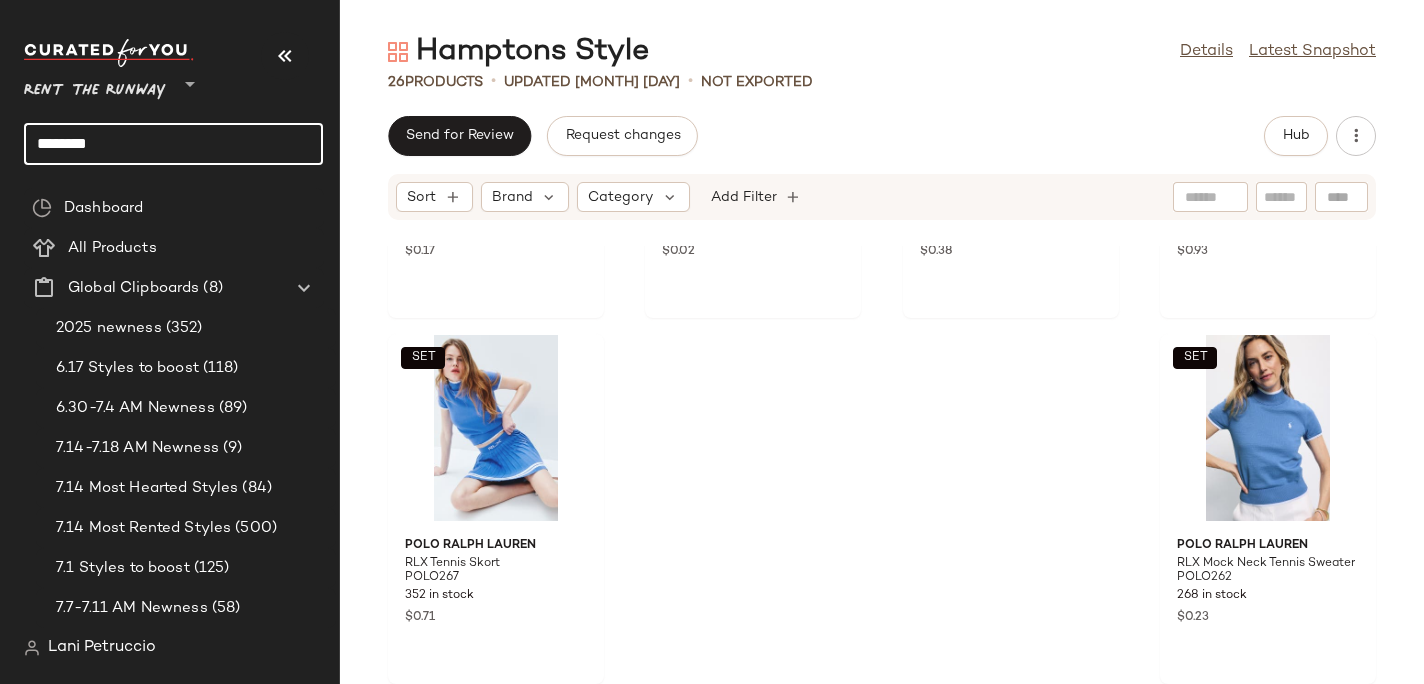 click on "********" 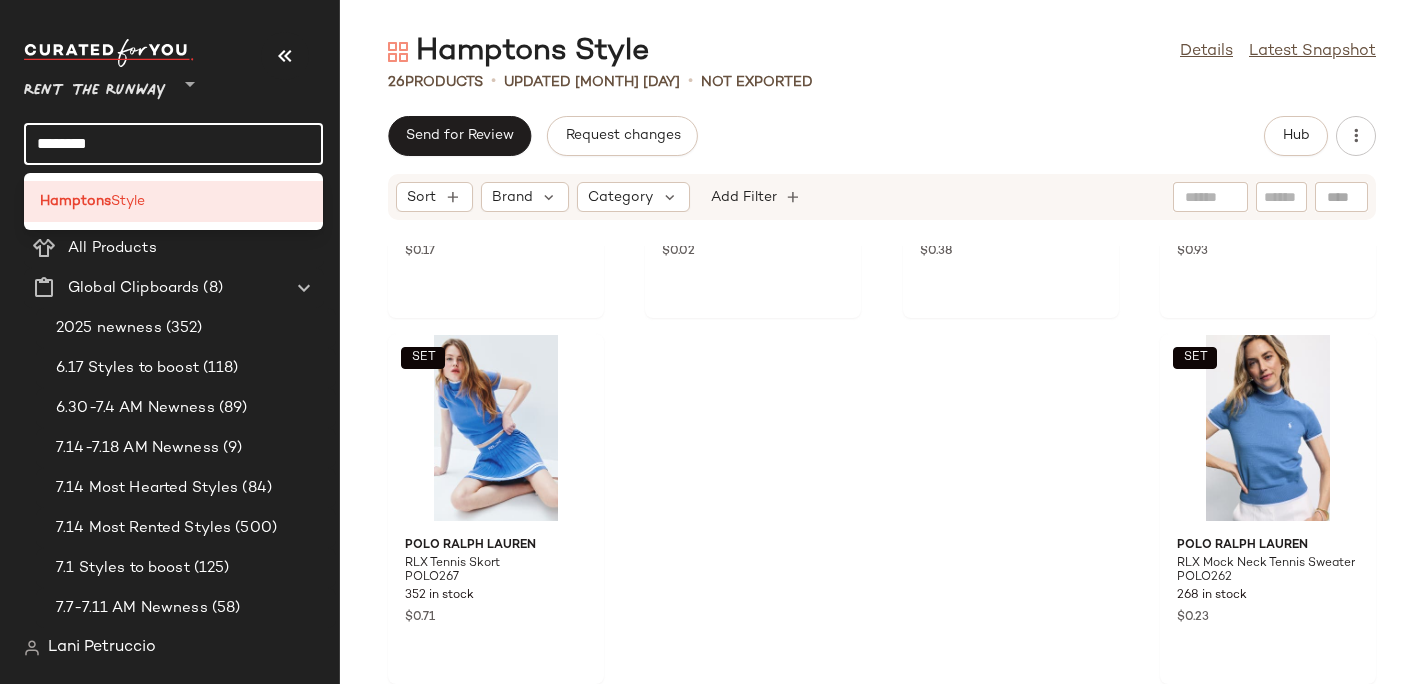click on "********" 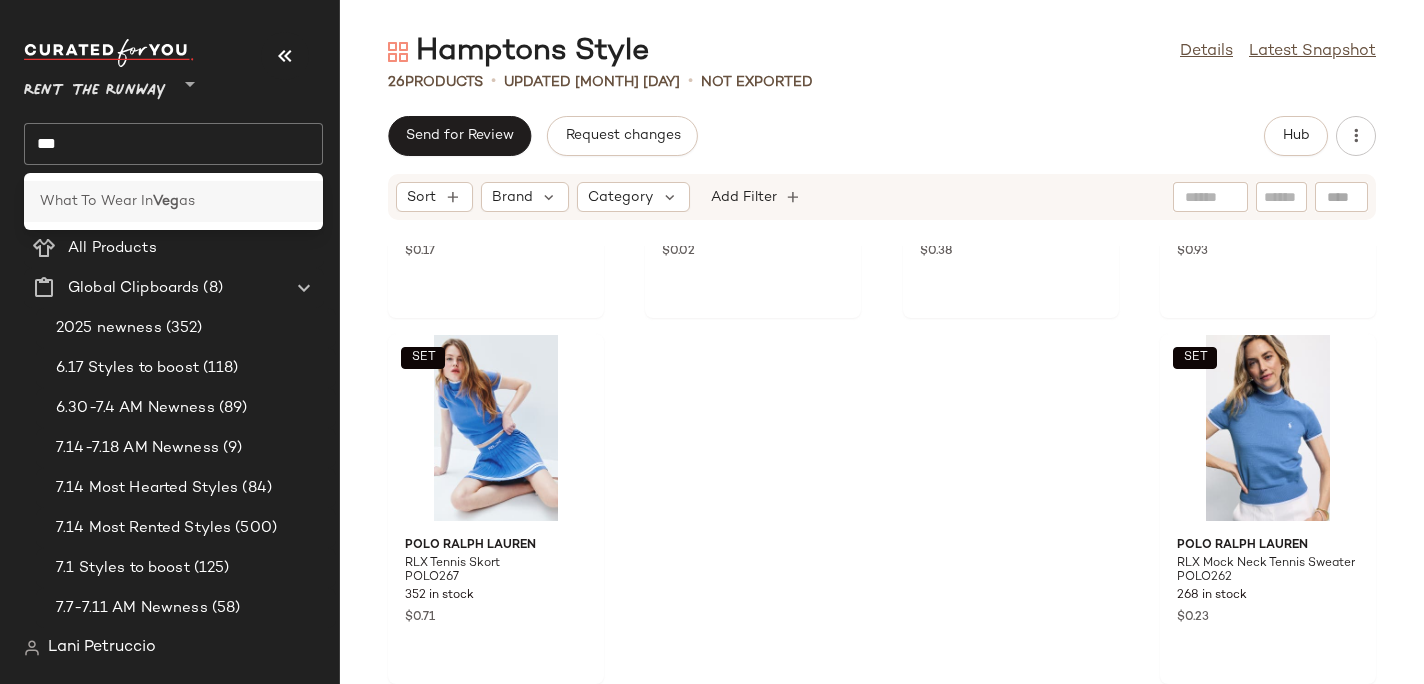 click on "What To Wear In" at bounding box center (96, 201) 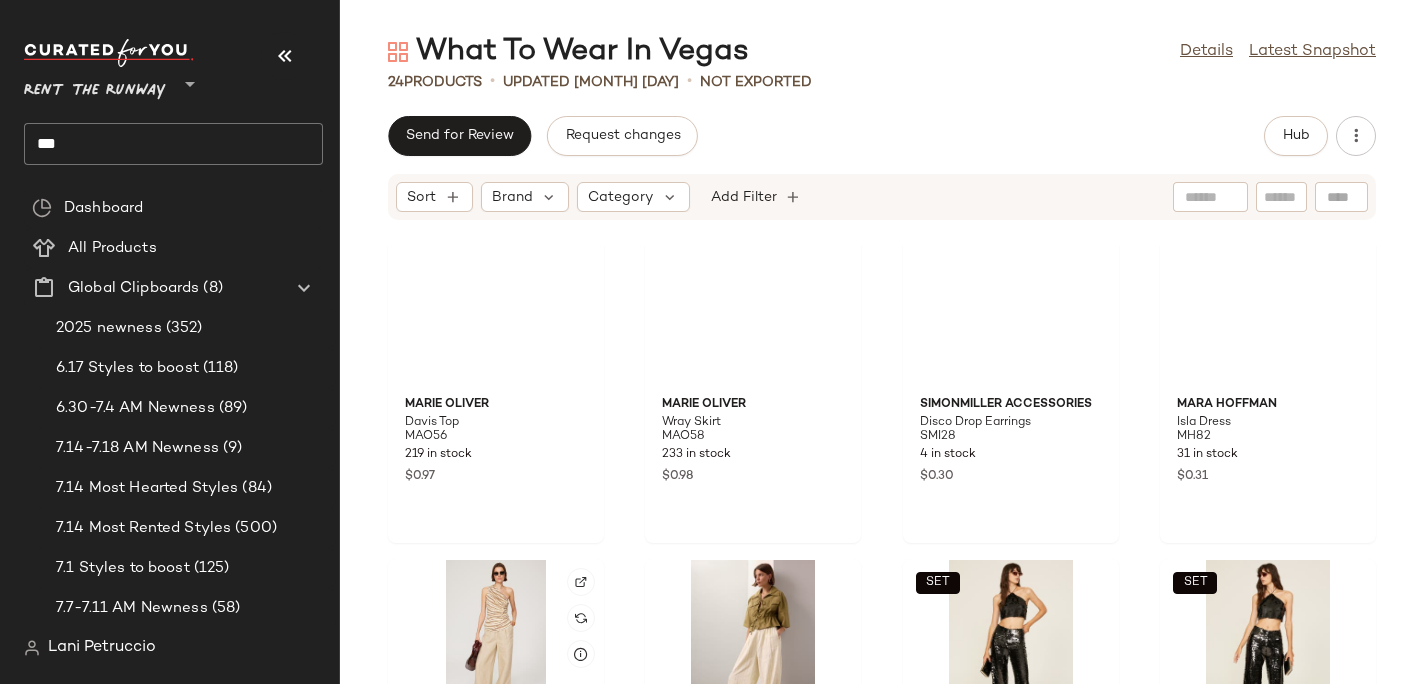 scroll, scrollTop: 0, scrollLeft: 0, axis: both 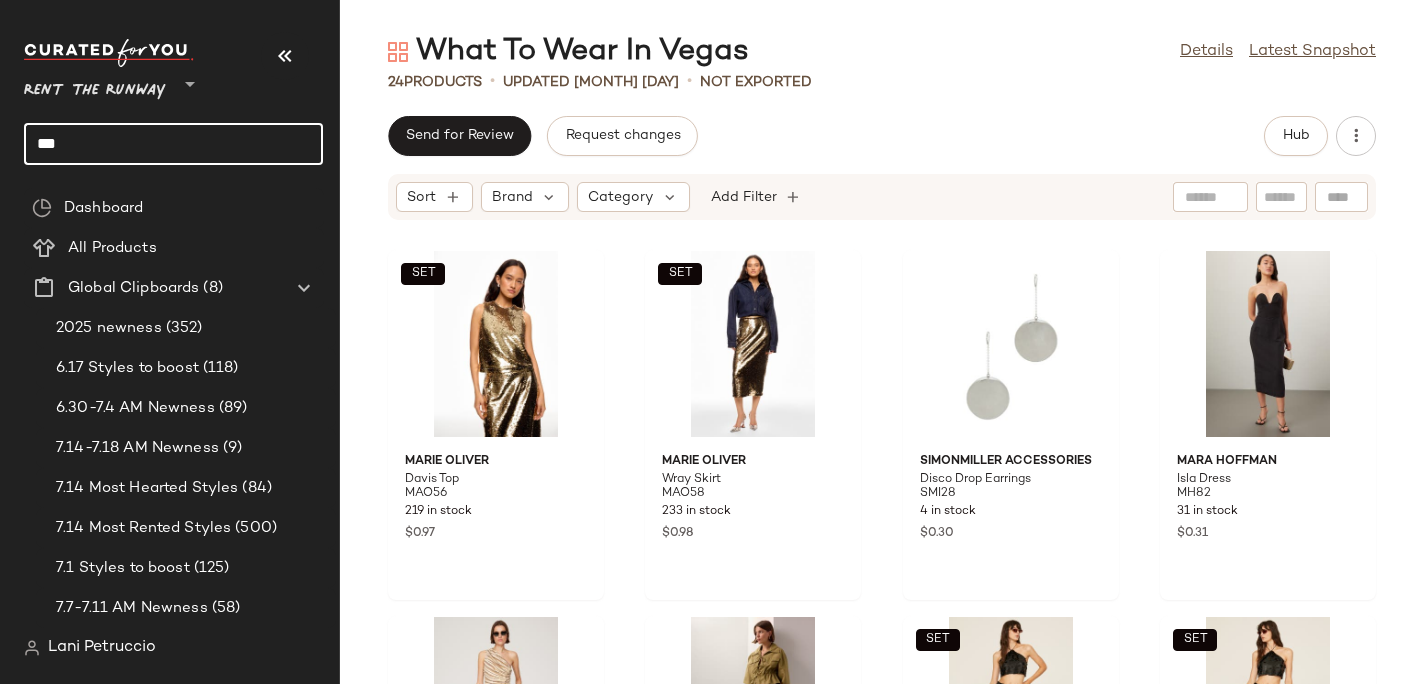 click on "***" 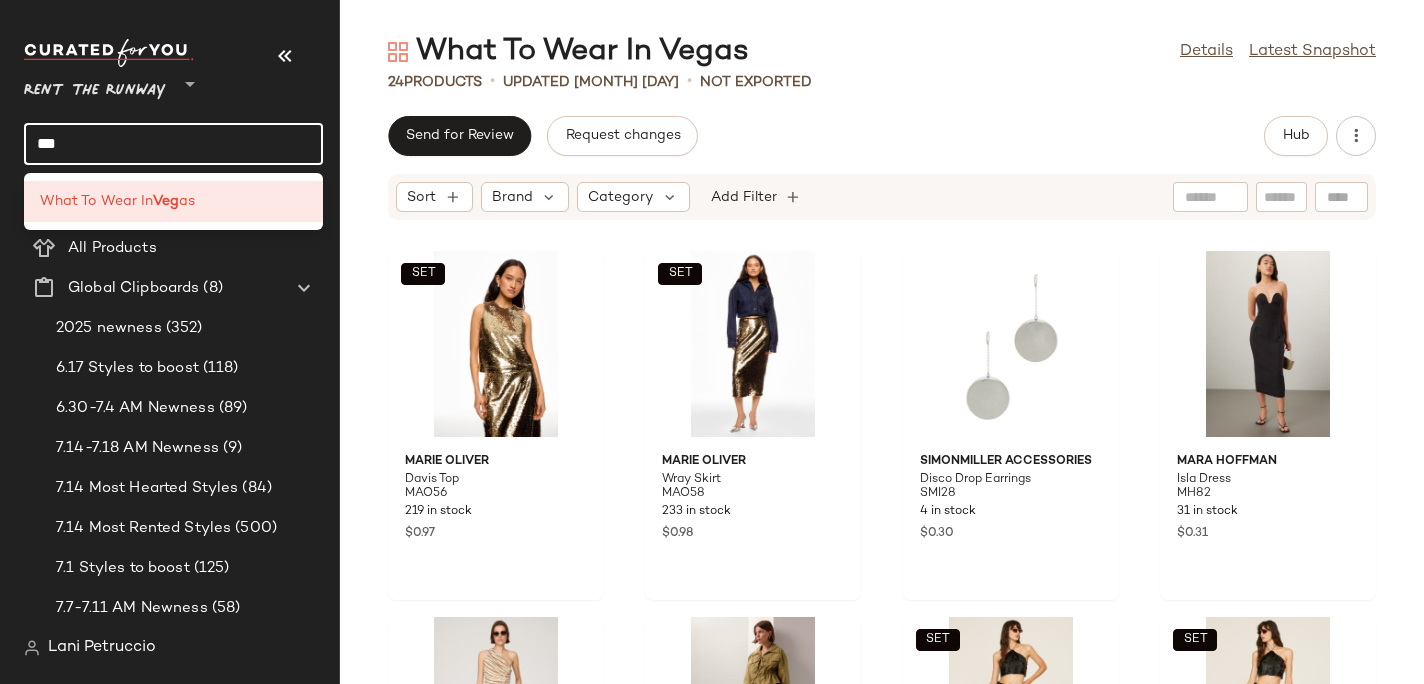 click on "***" 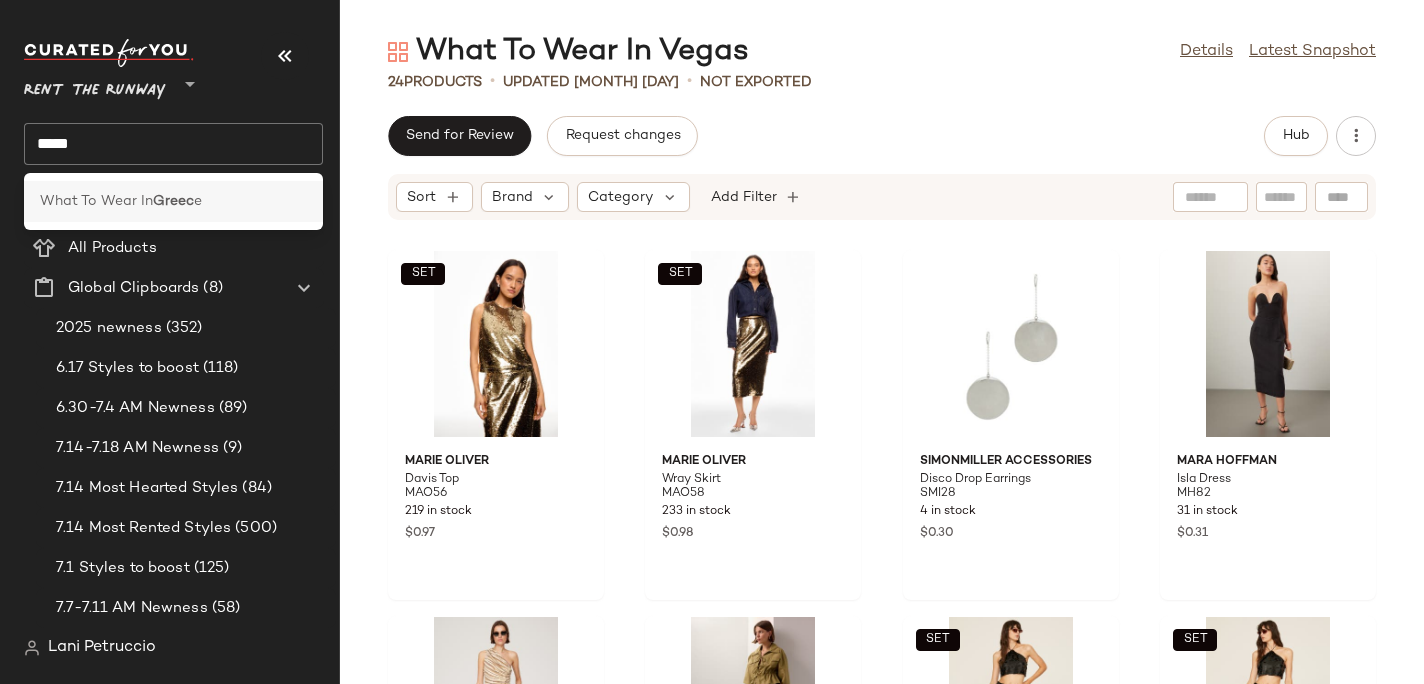 click on "What To Wear In" at bounding box center (96, 201) 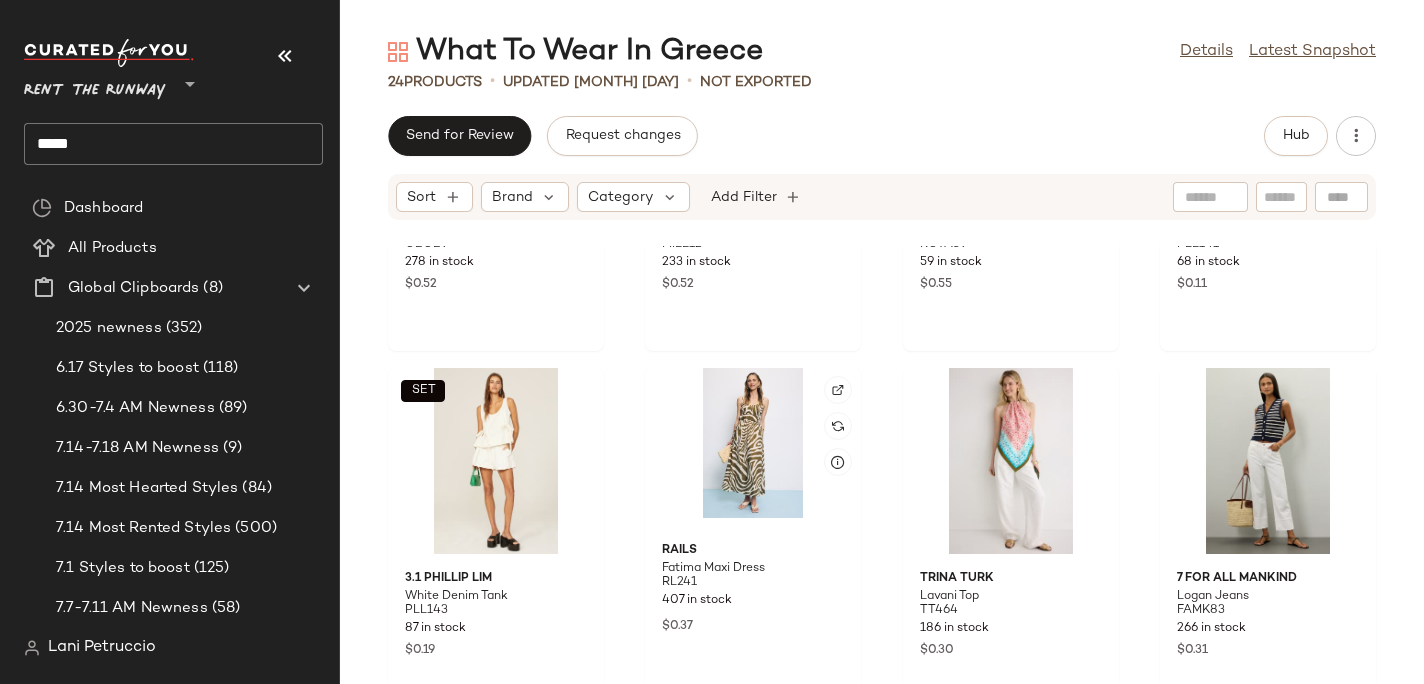 scroll, scrollTop: 1762, scrollLeft: 0, axis: vertical 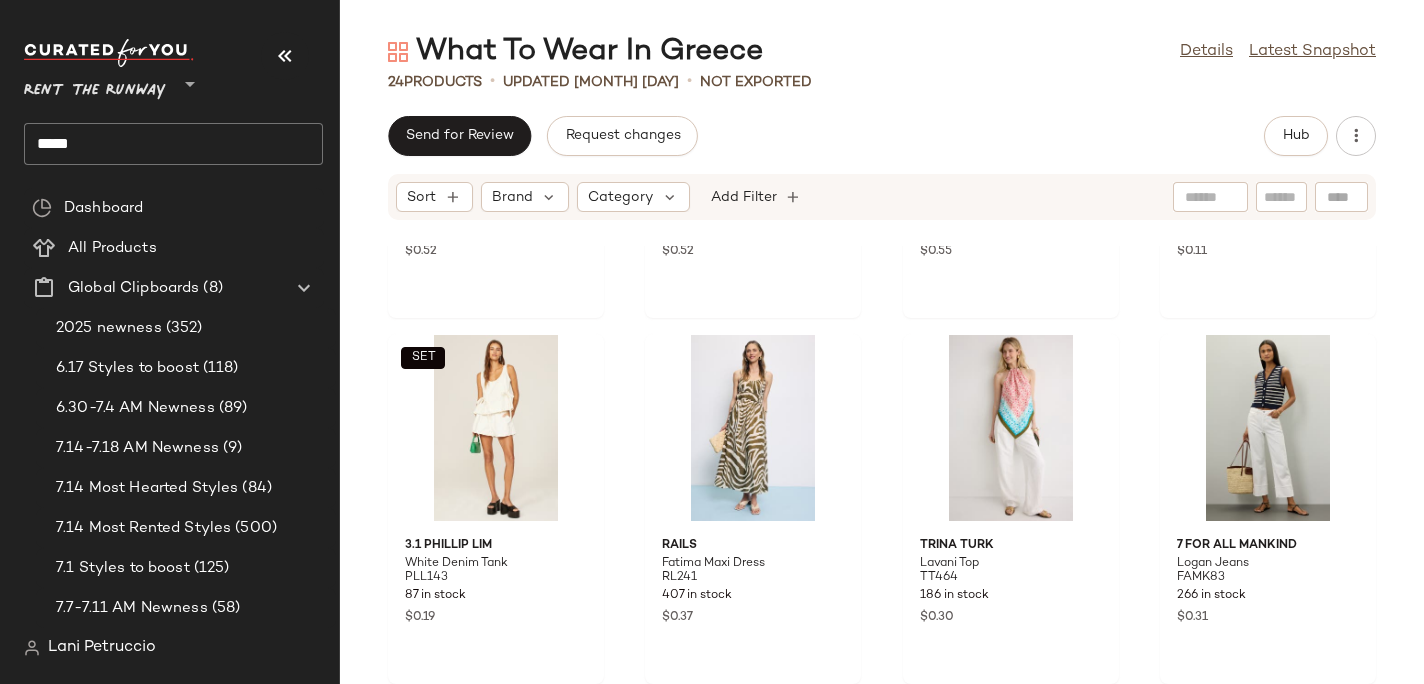 click on "*****" 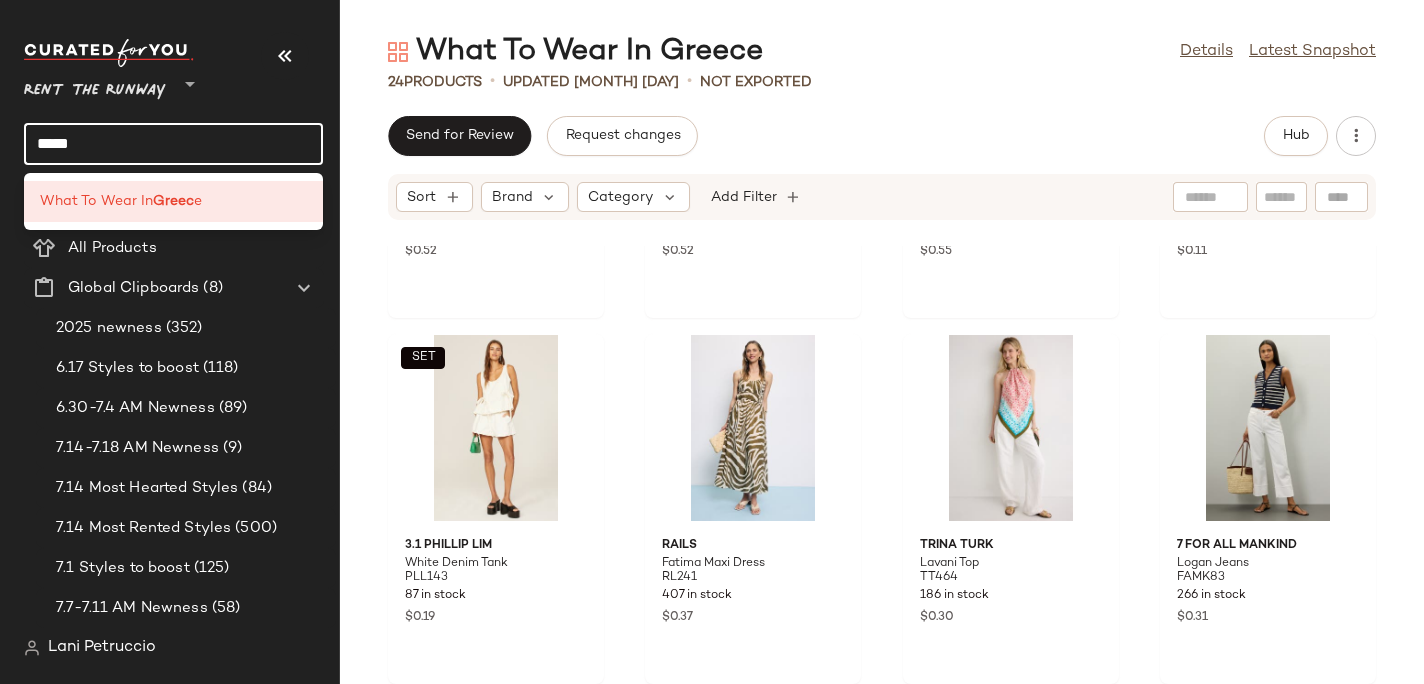 click on "*****" 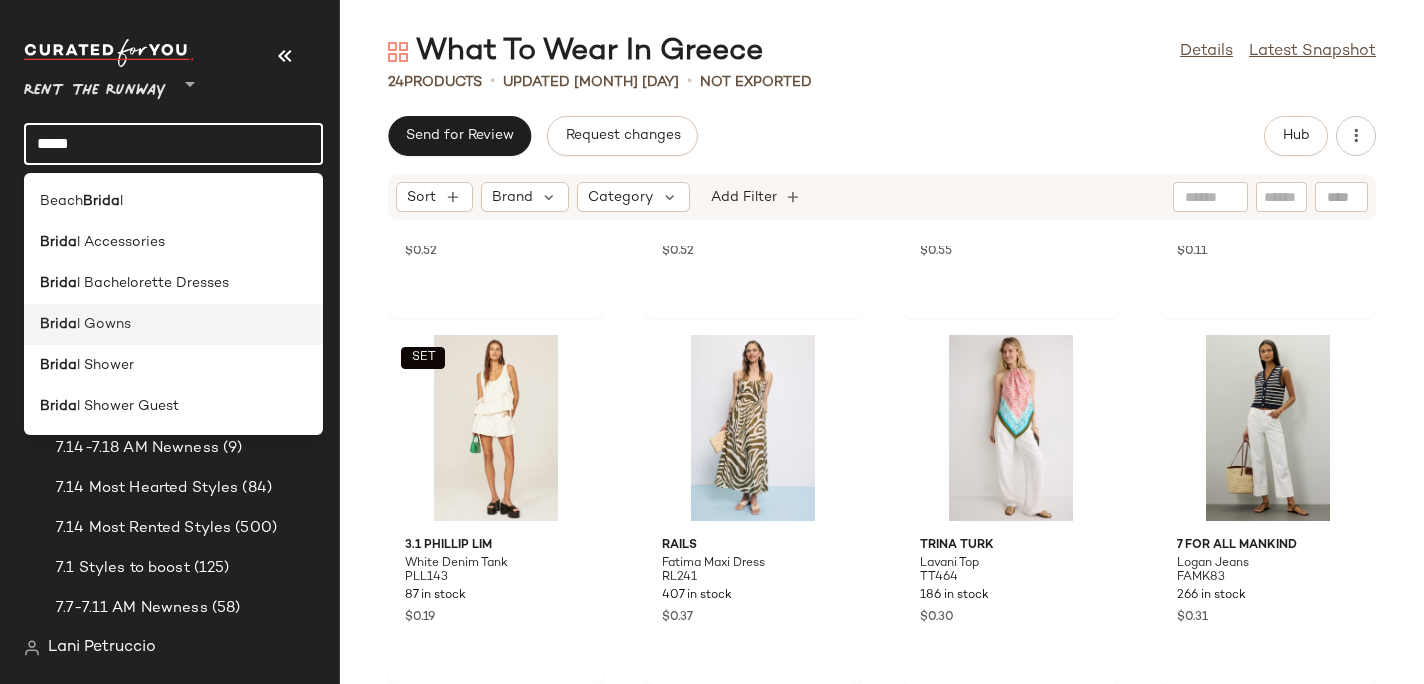 click on "l Gowns" at bounding box center (104, 324) 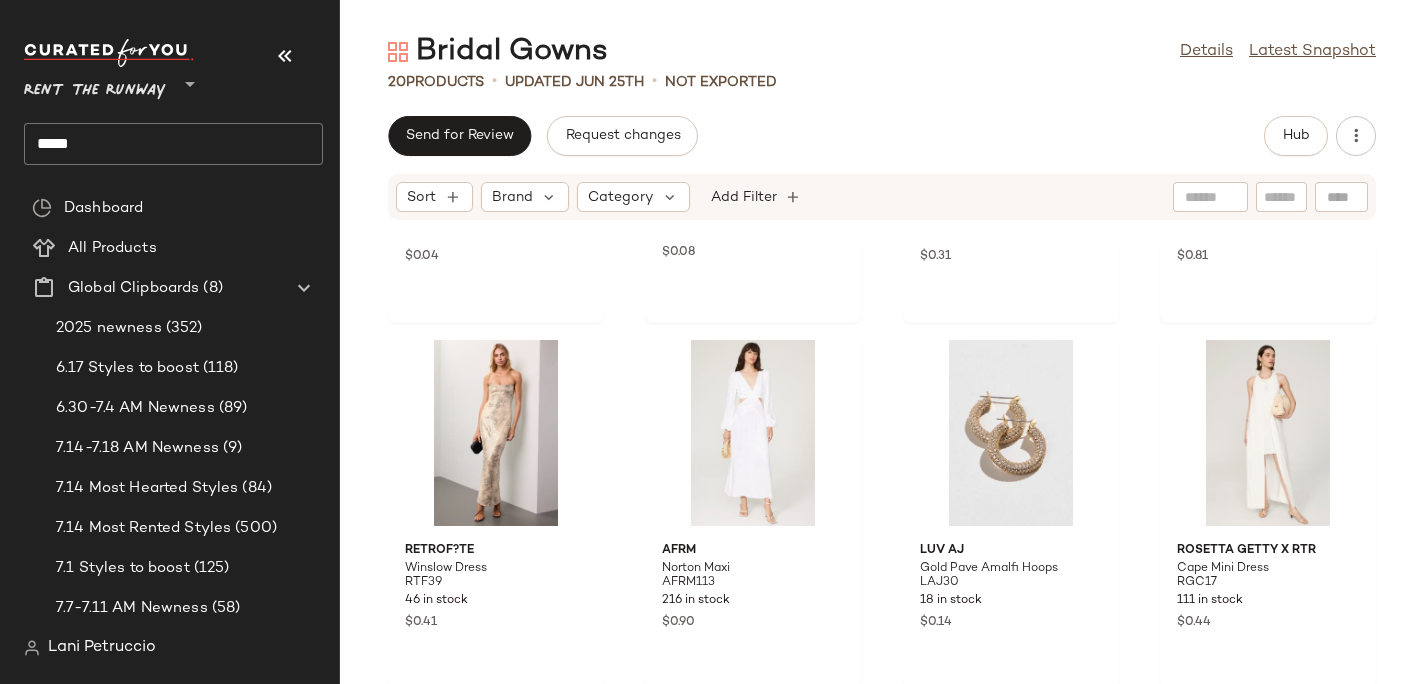 scroll, scrollTop: 1396, scrollLeft: 0, axis: vertical 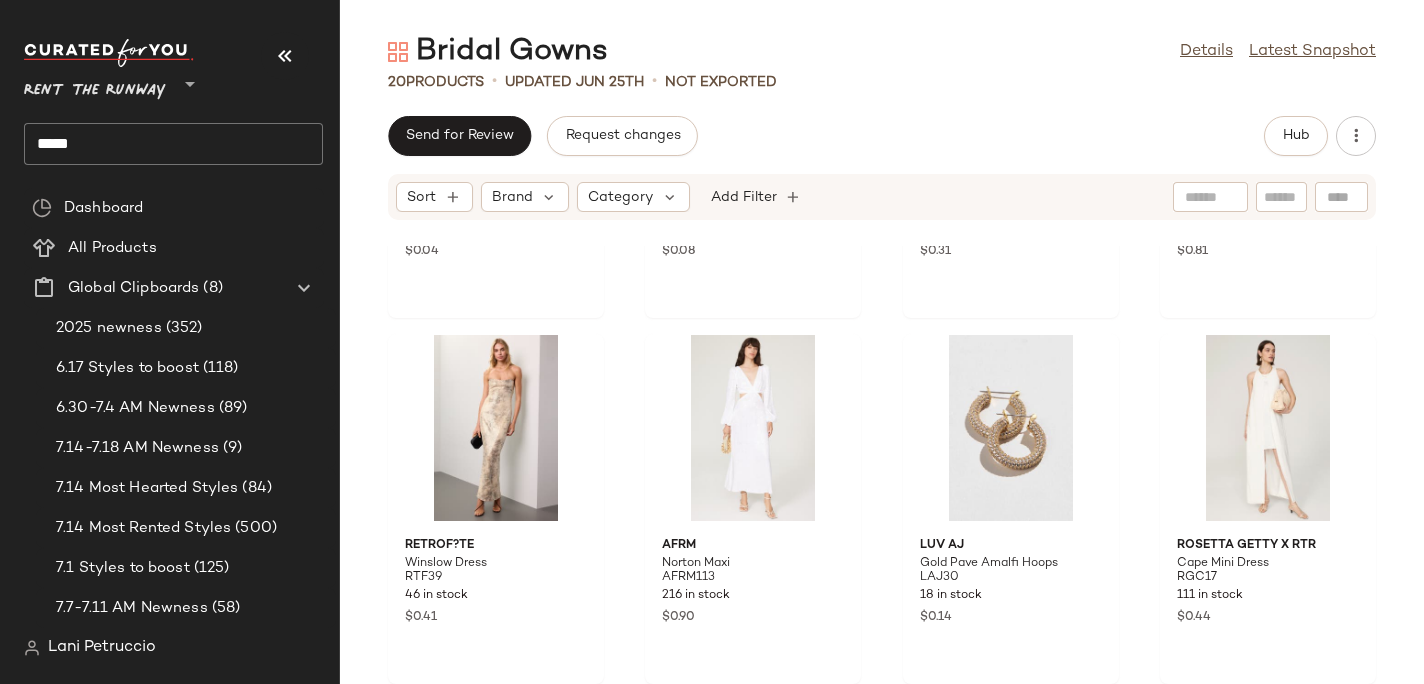 click on "Rent the Runway ** *****" 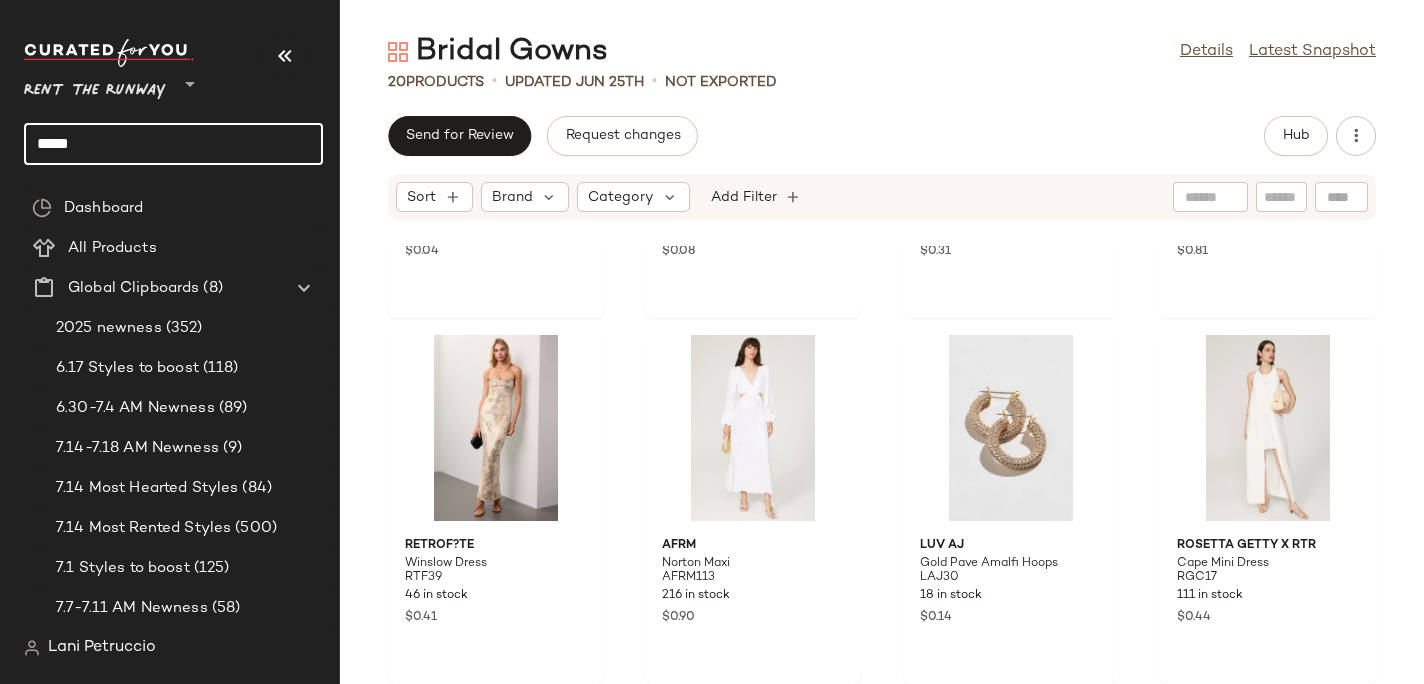 click on "*****" 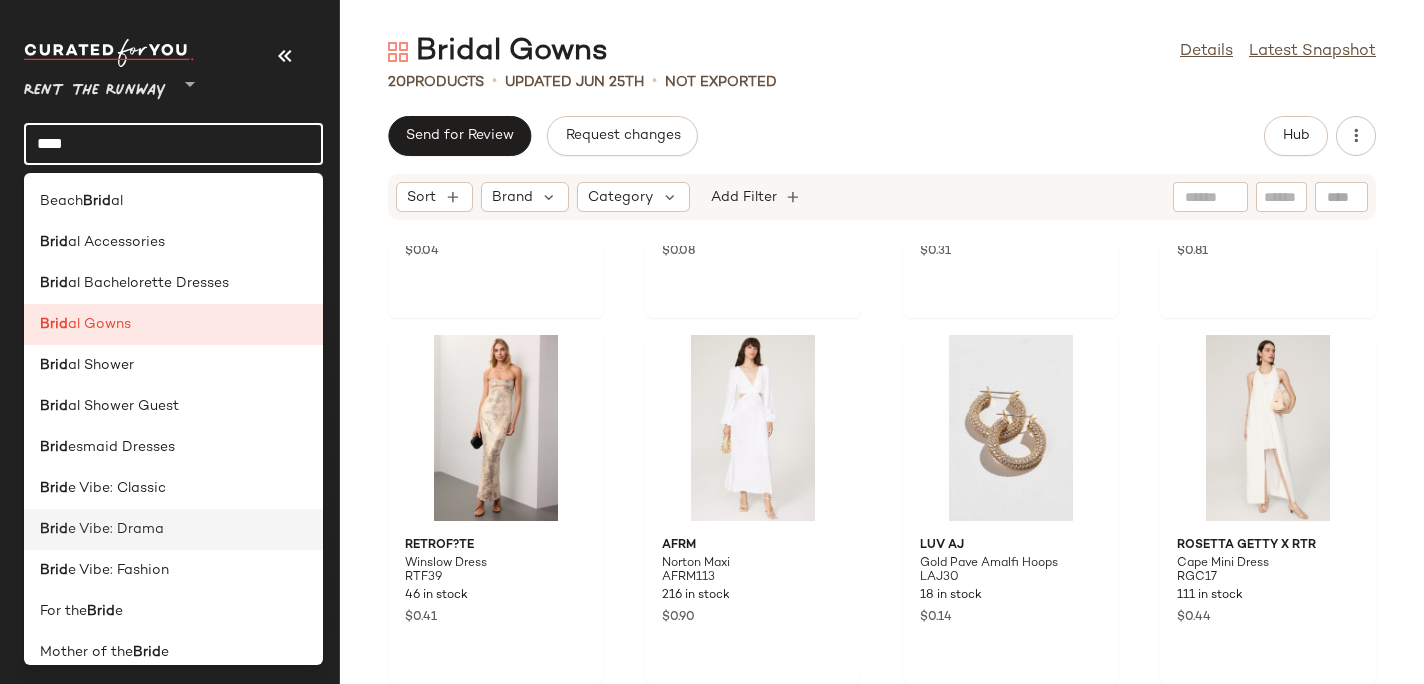 scroll, scrollTop: 9, scrollLeft: 0, axis: vertical 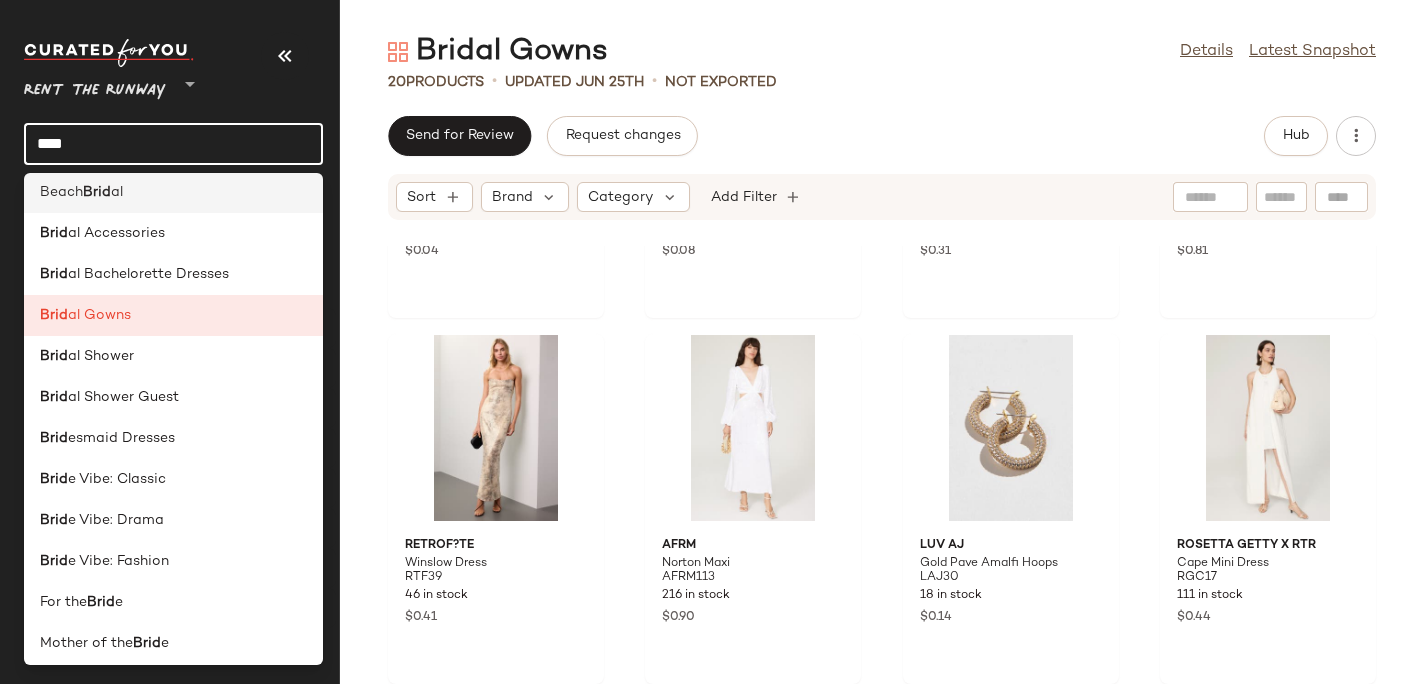 click on "Brid" at bounding box center [97, 192] 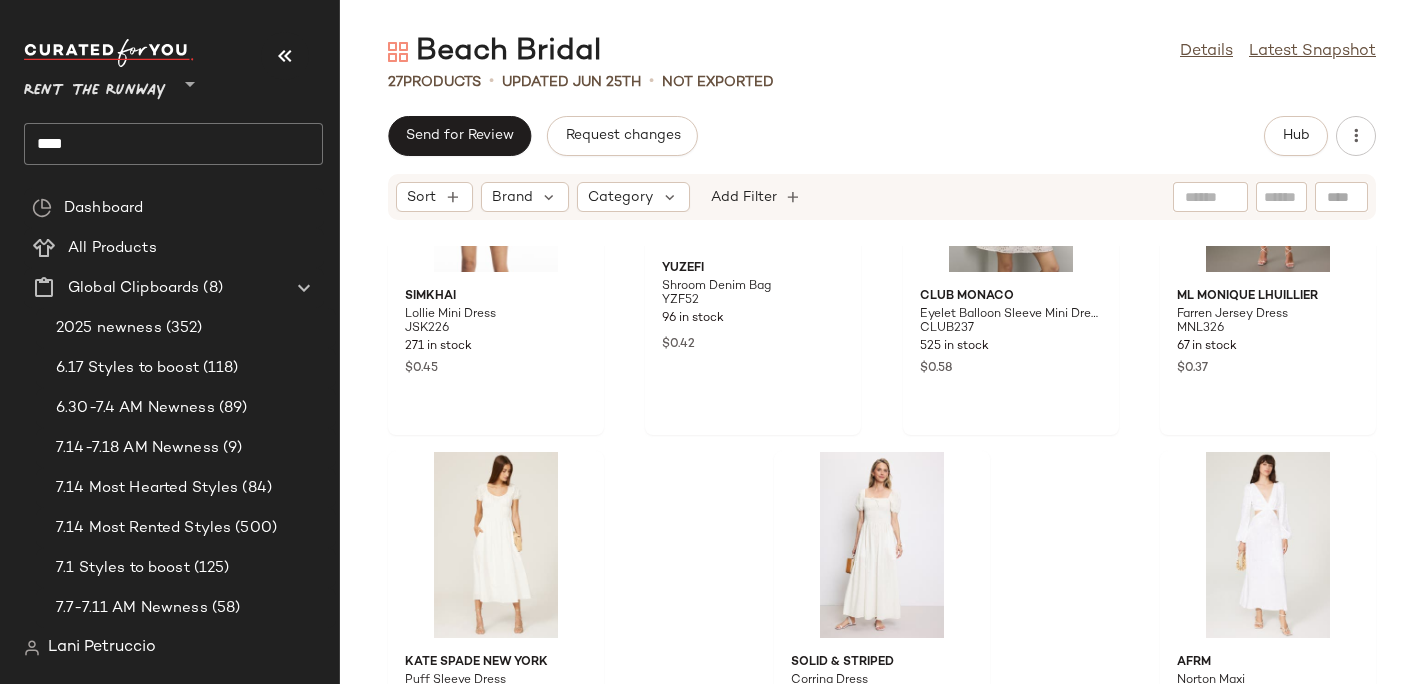 scroll, scrollTop: 2128, scrollLeft: 0, axis: vertical 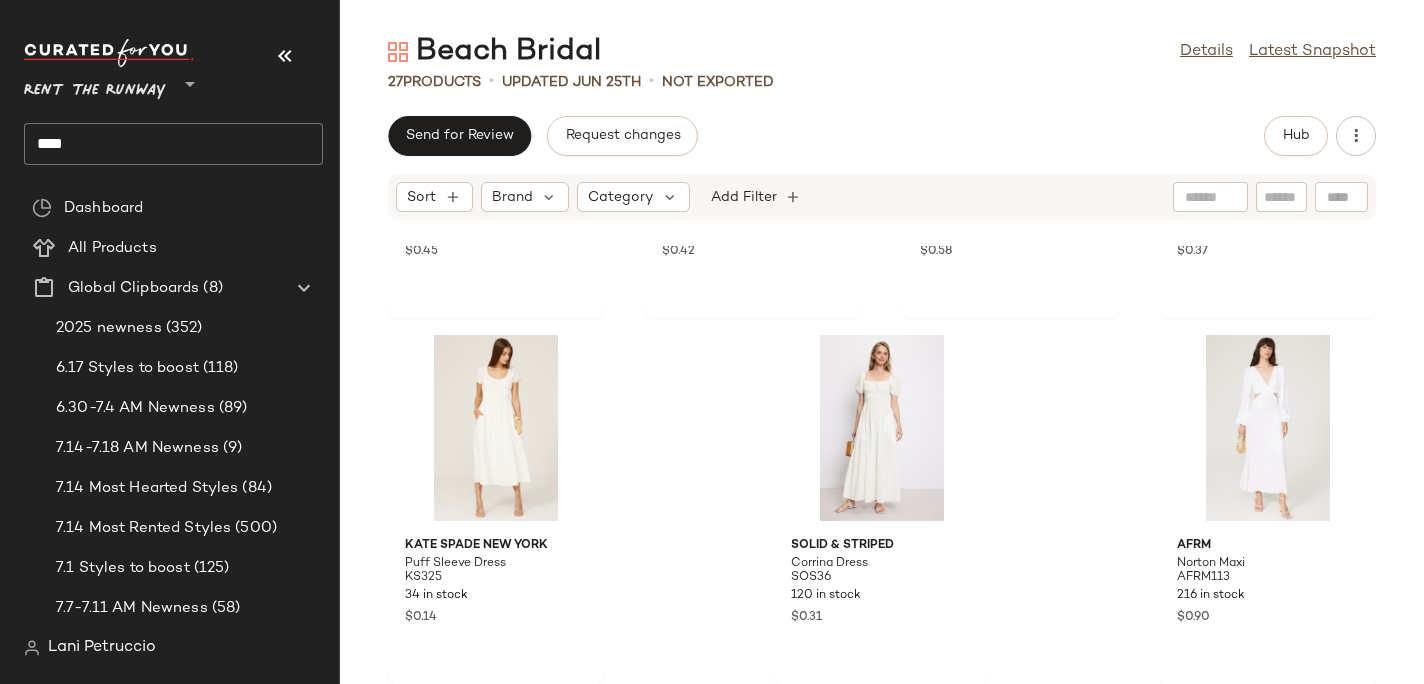 click on "****" 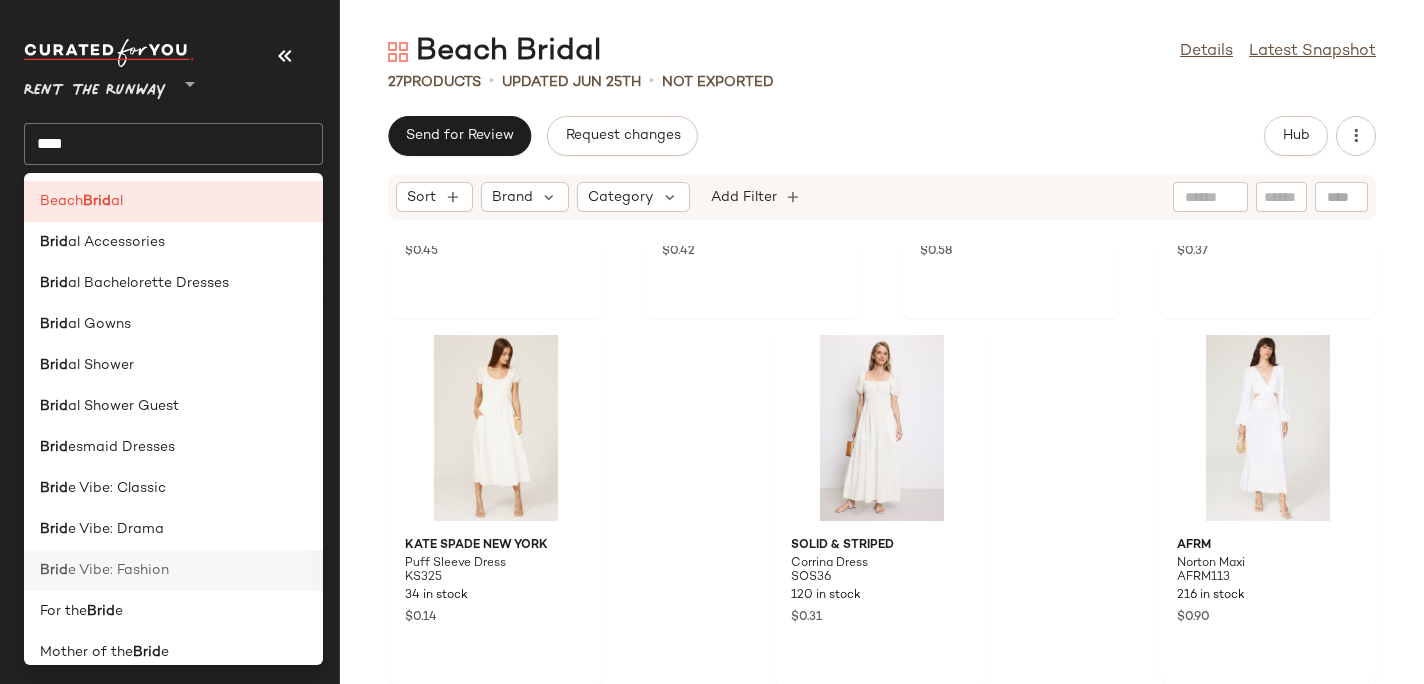 click on "e Vibe: Fashion" at bounding box center [118, 570] 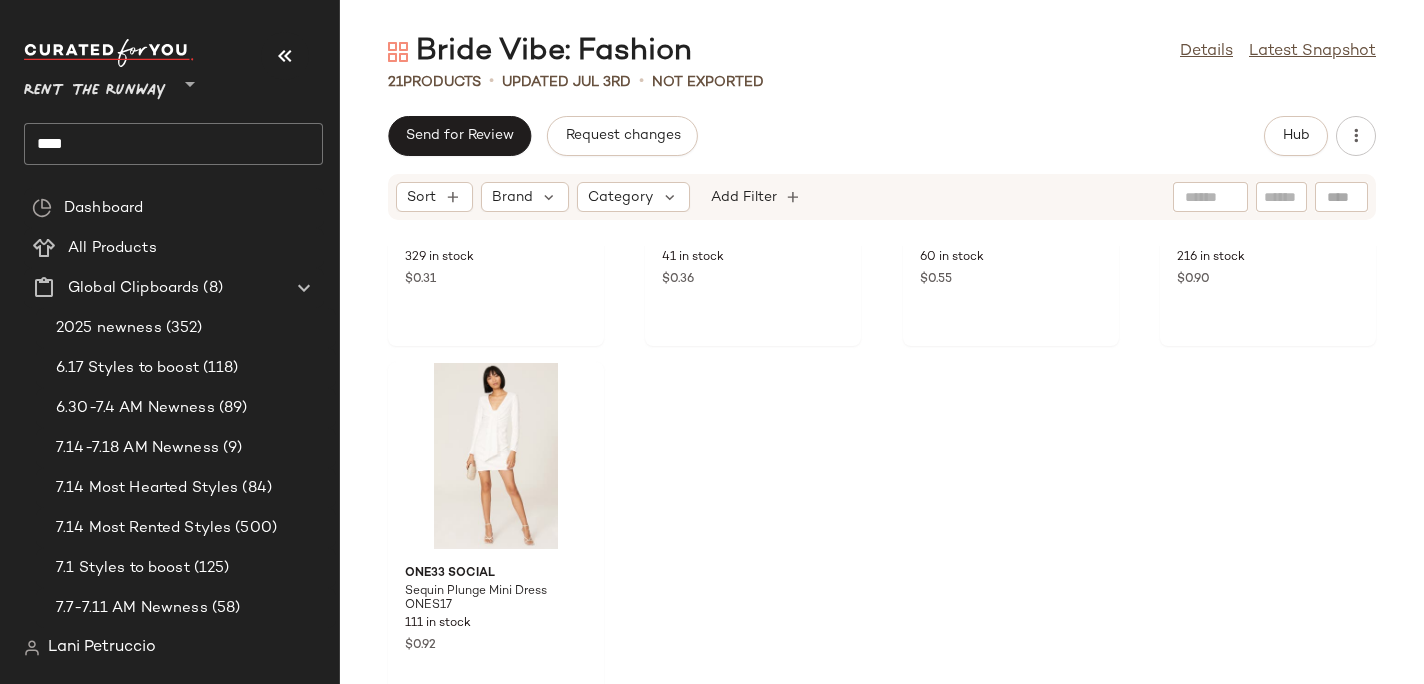 scroll, scrollTop: 1762, scrollLeft: 0, axis: vertical 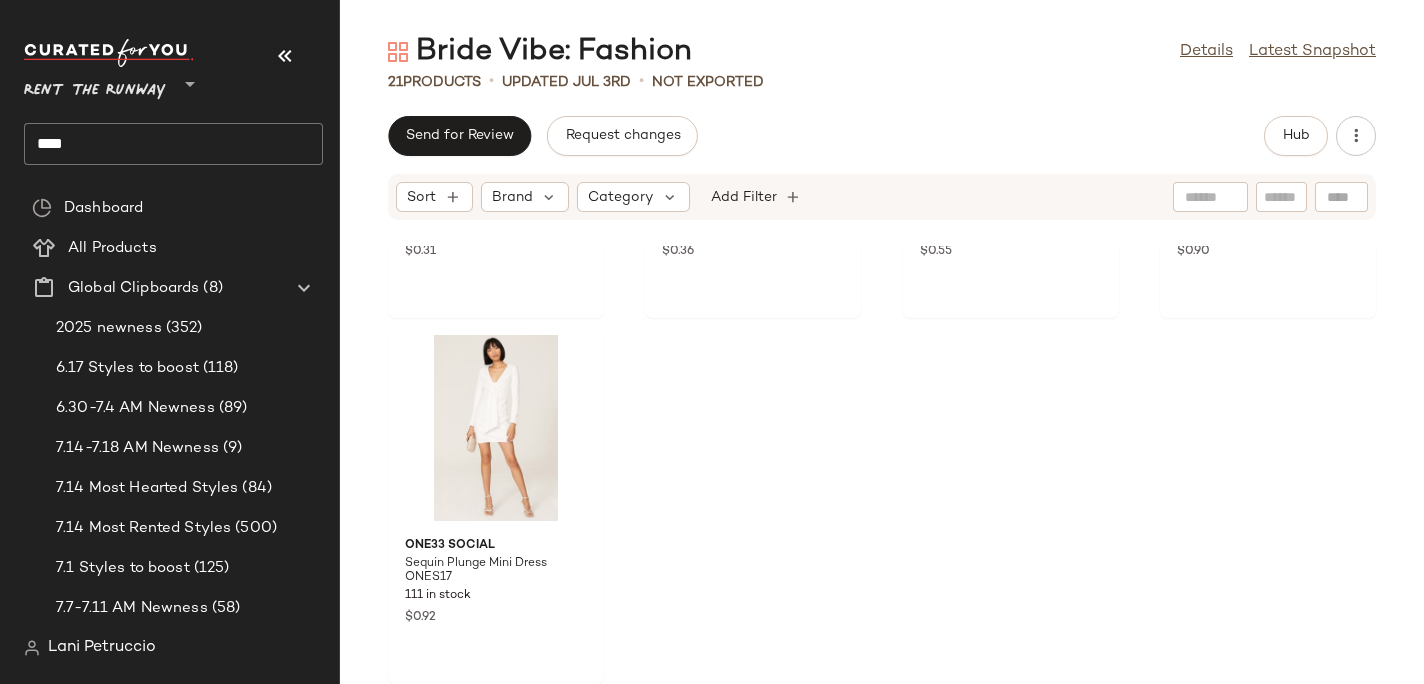 click on "****" 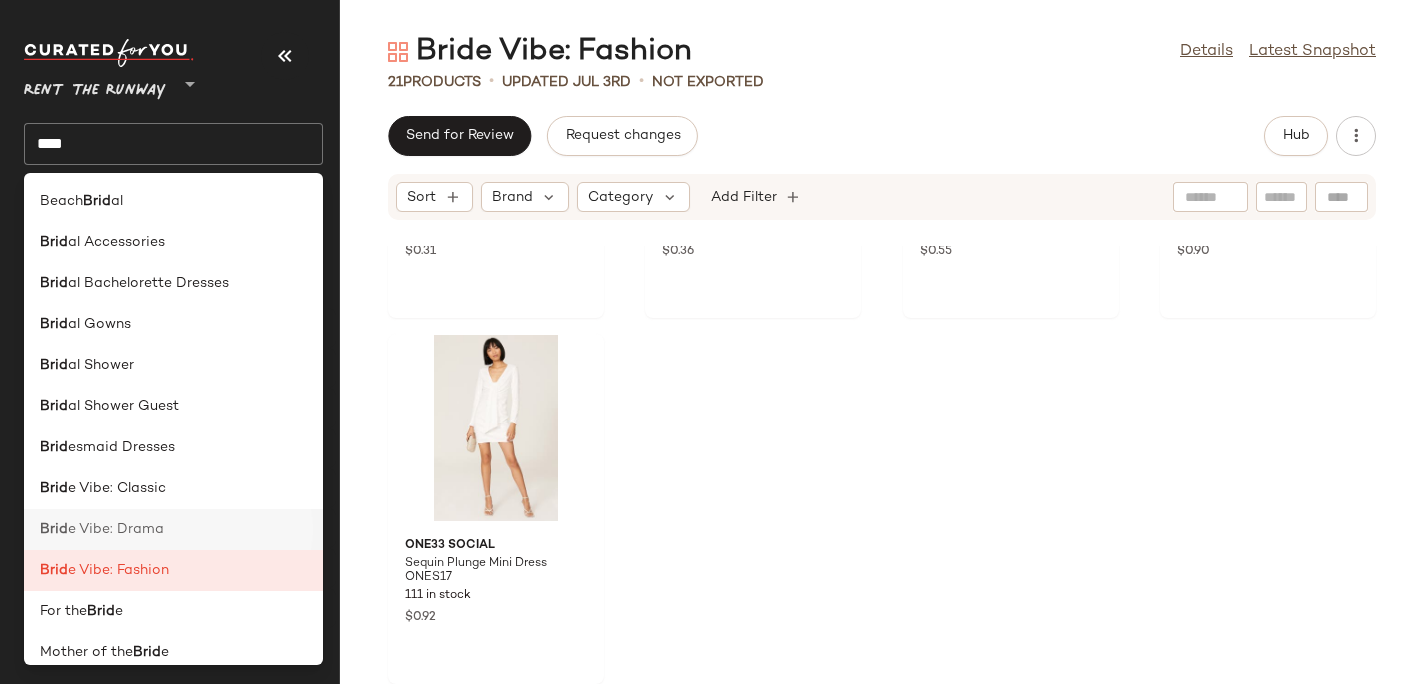 click on "e Vibe: Drama" at bounding box center [116, 529] 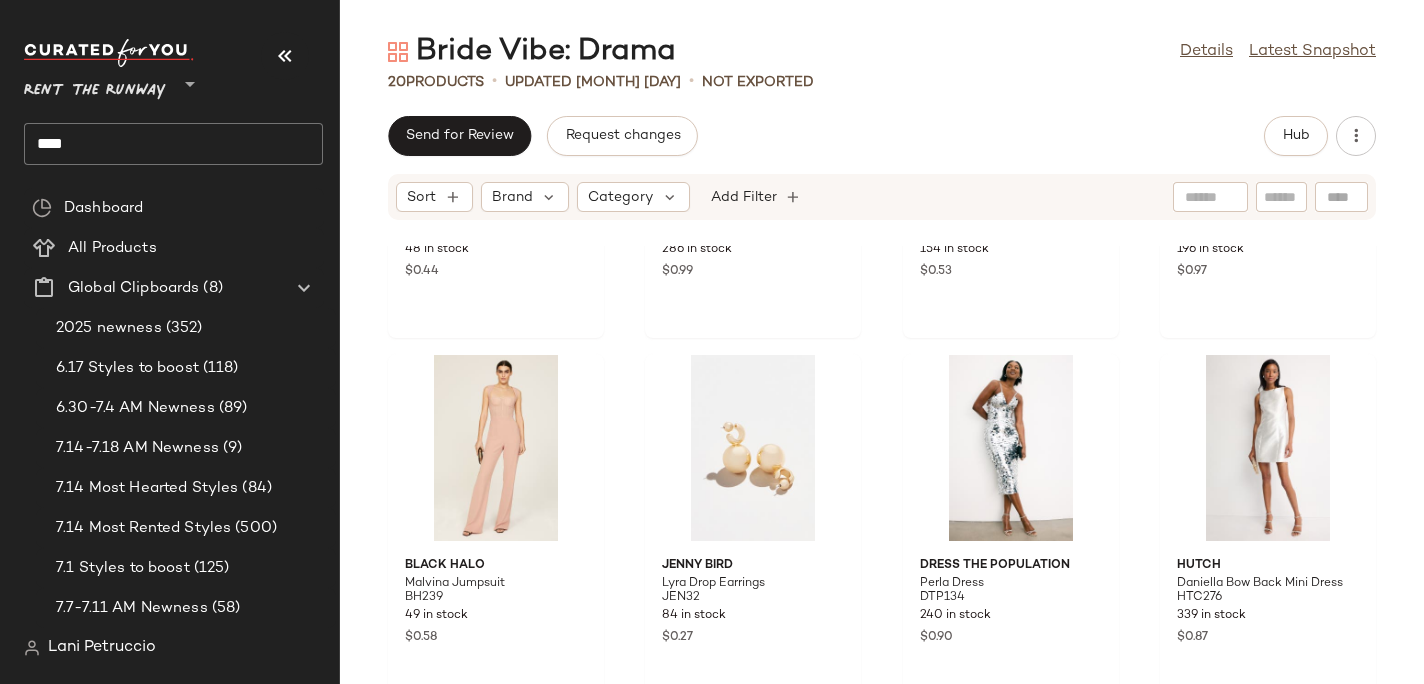 scroll, scrollTop: 1396, scrollLeft: 0, axis: vertical 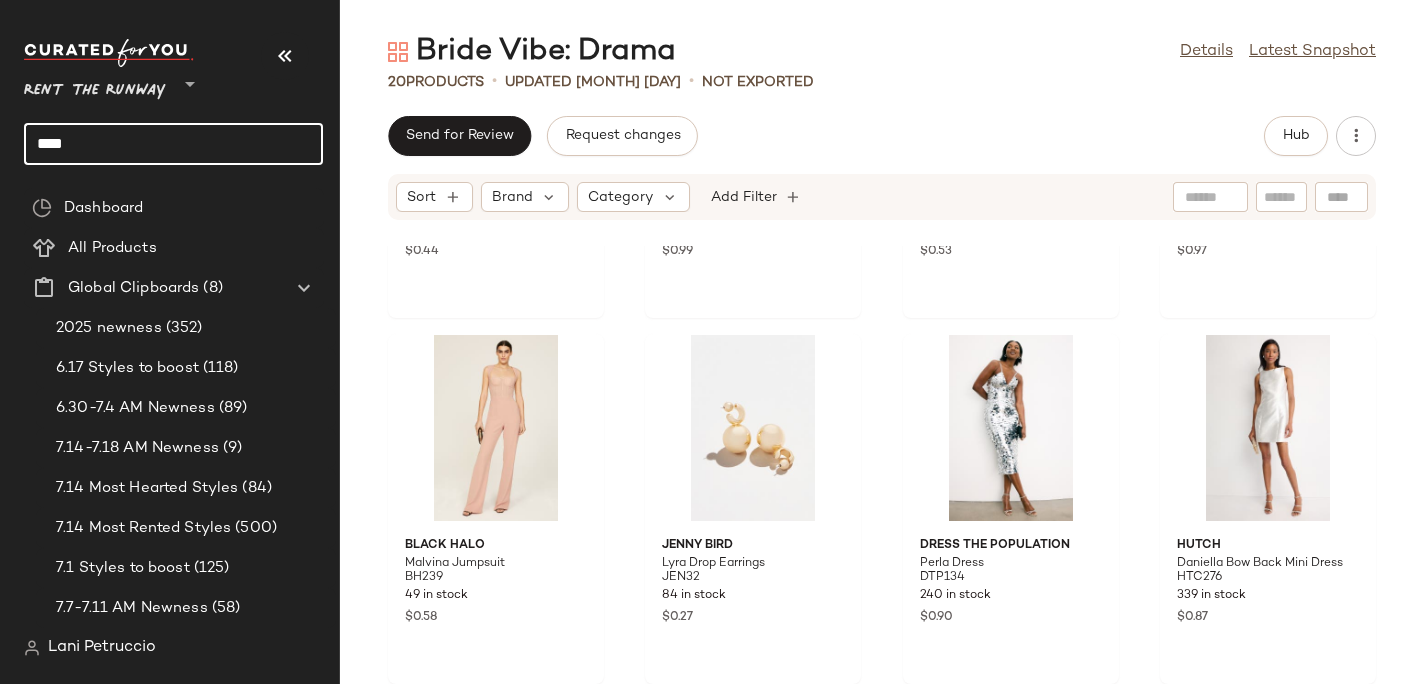click on "****" 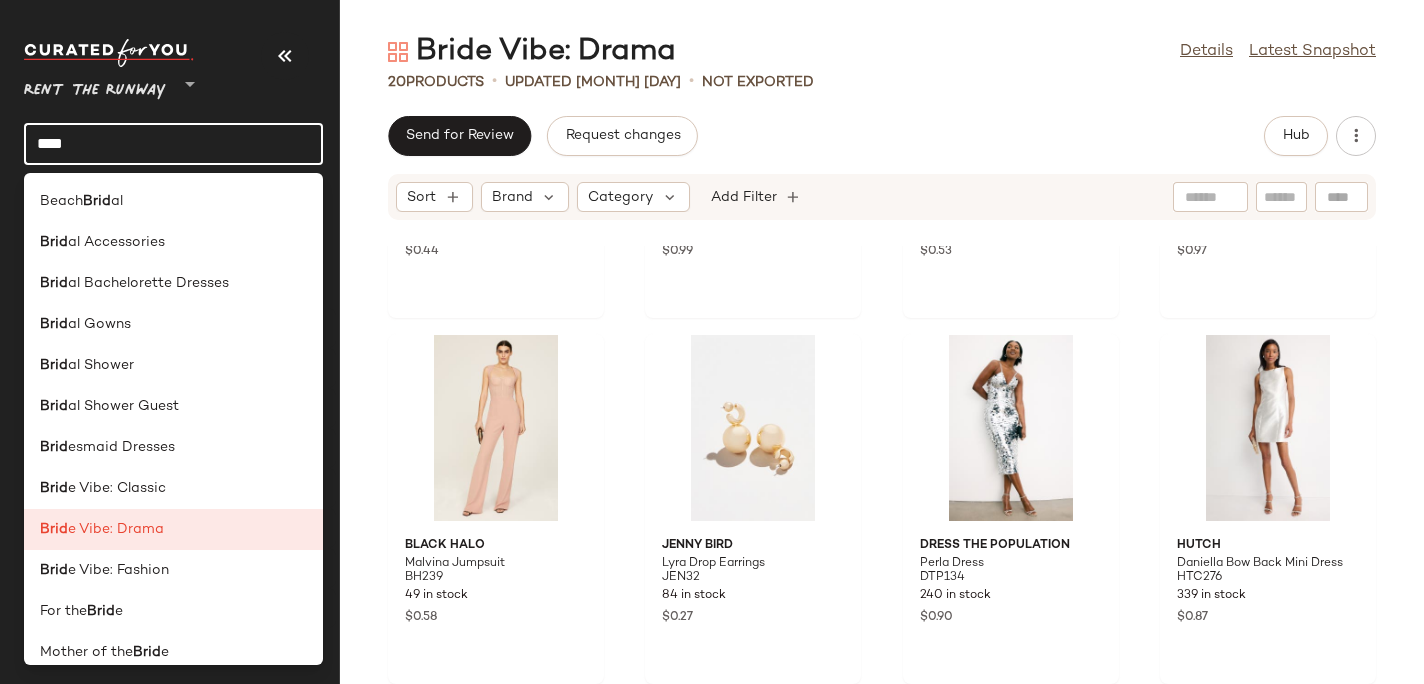 click on "****" 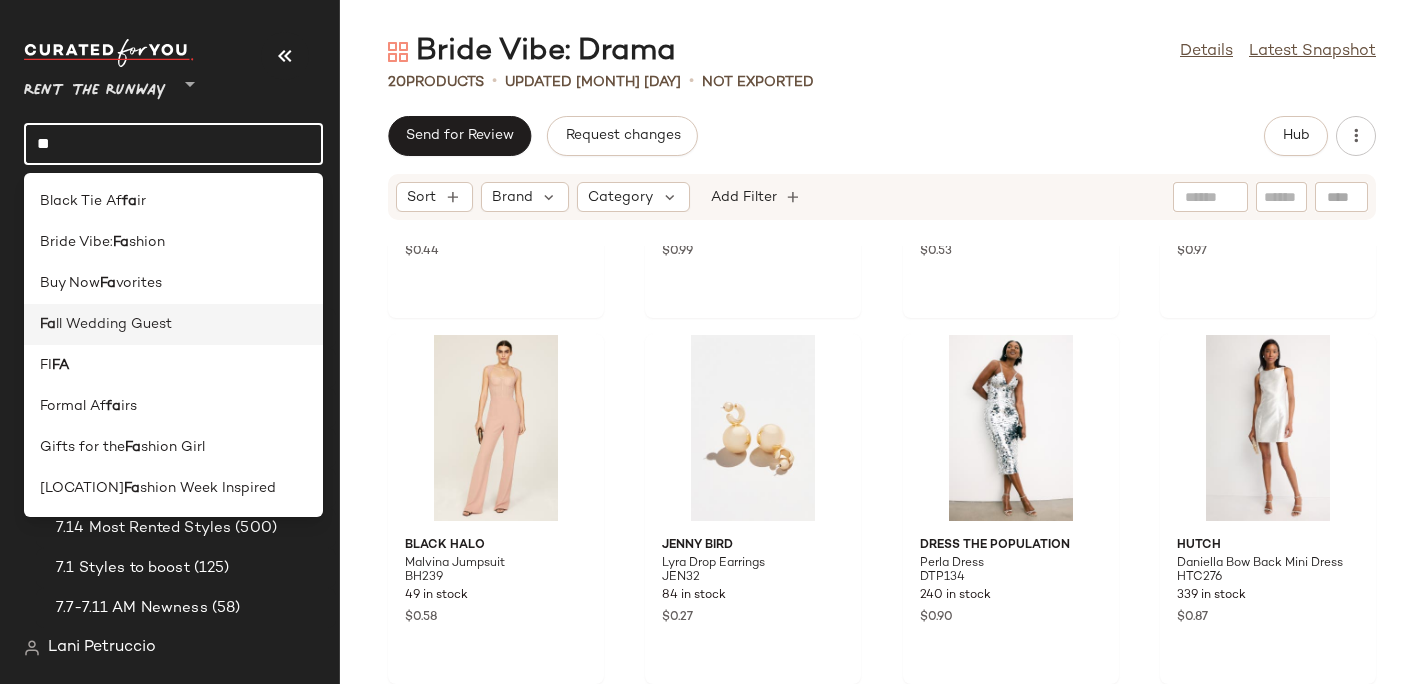 type on "**" 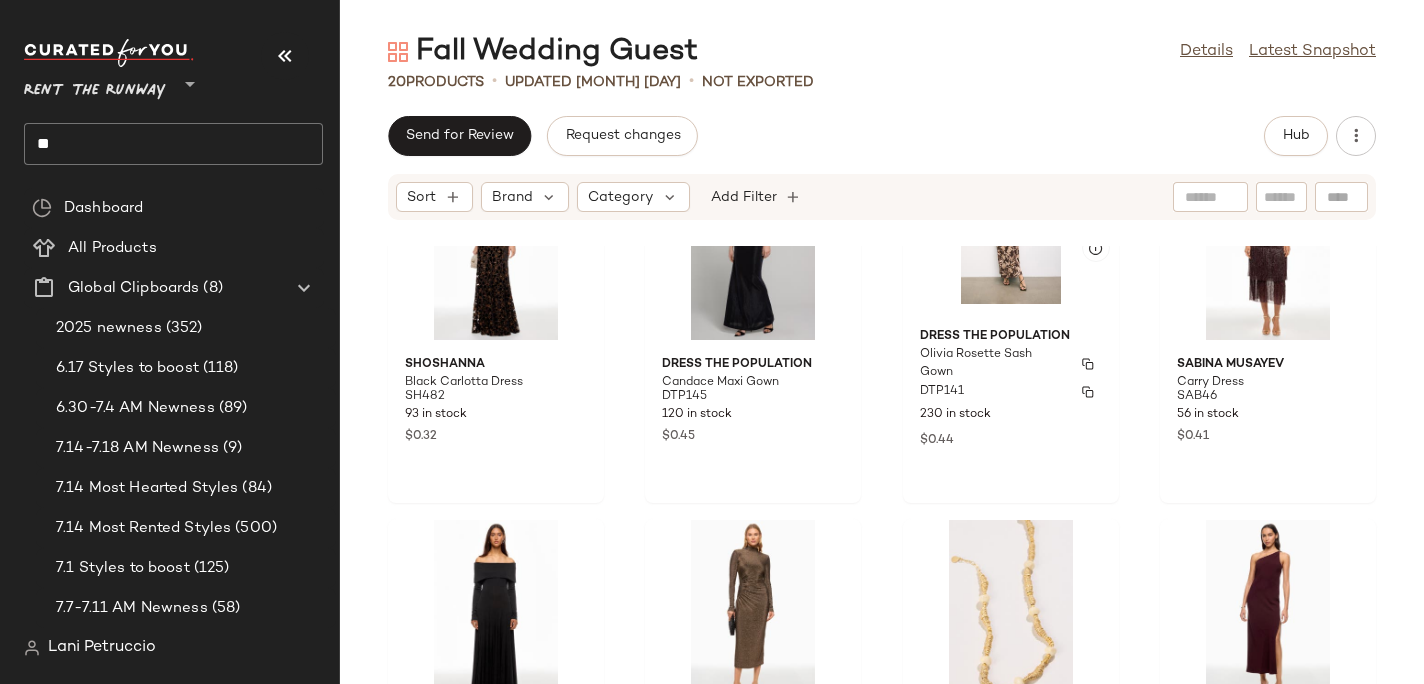 scroll, scrollTop: 1396, scrollLeft: 0, axis: vertical 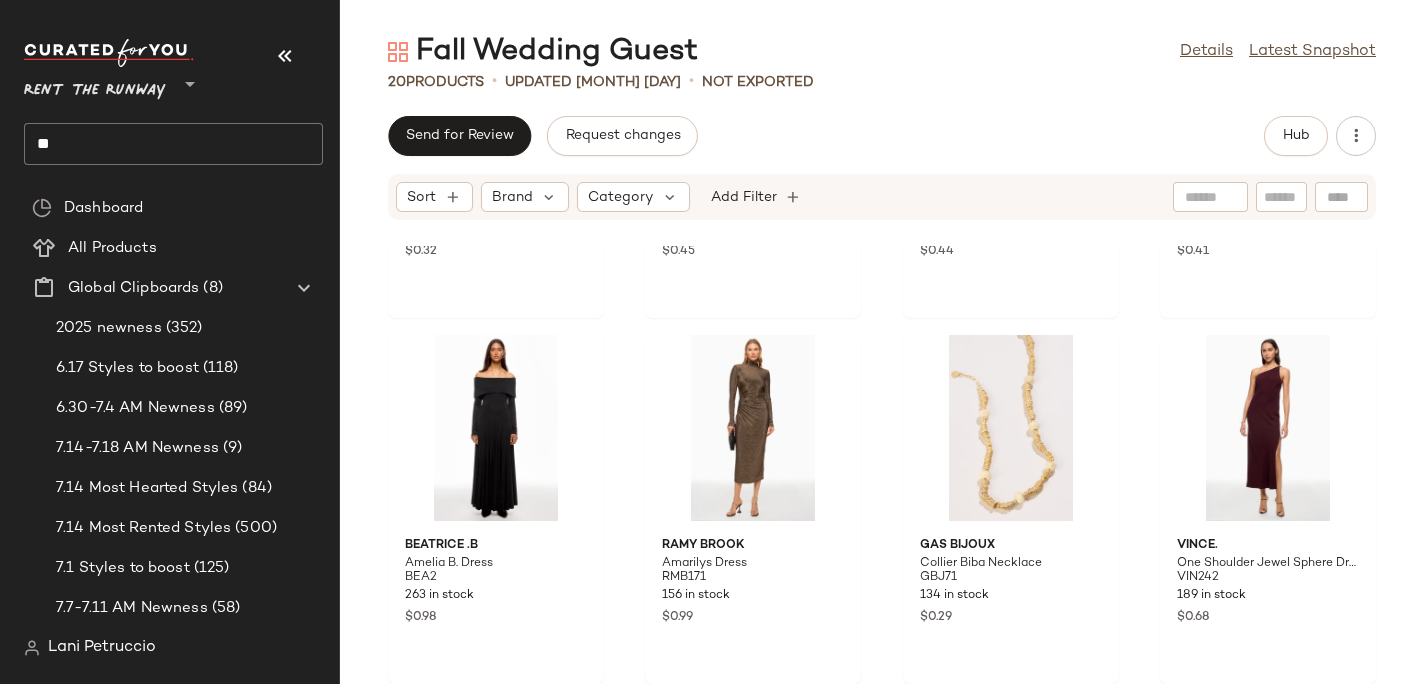 click on "**" 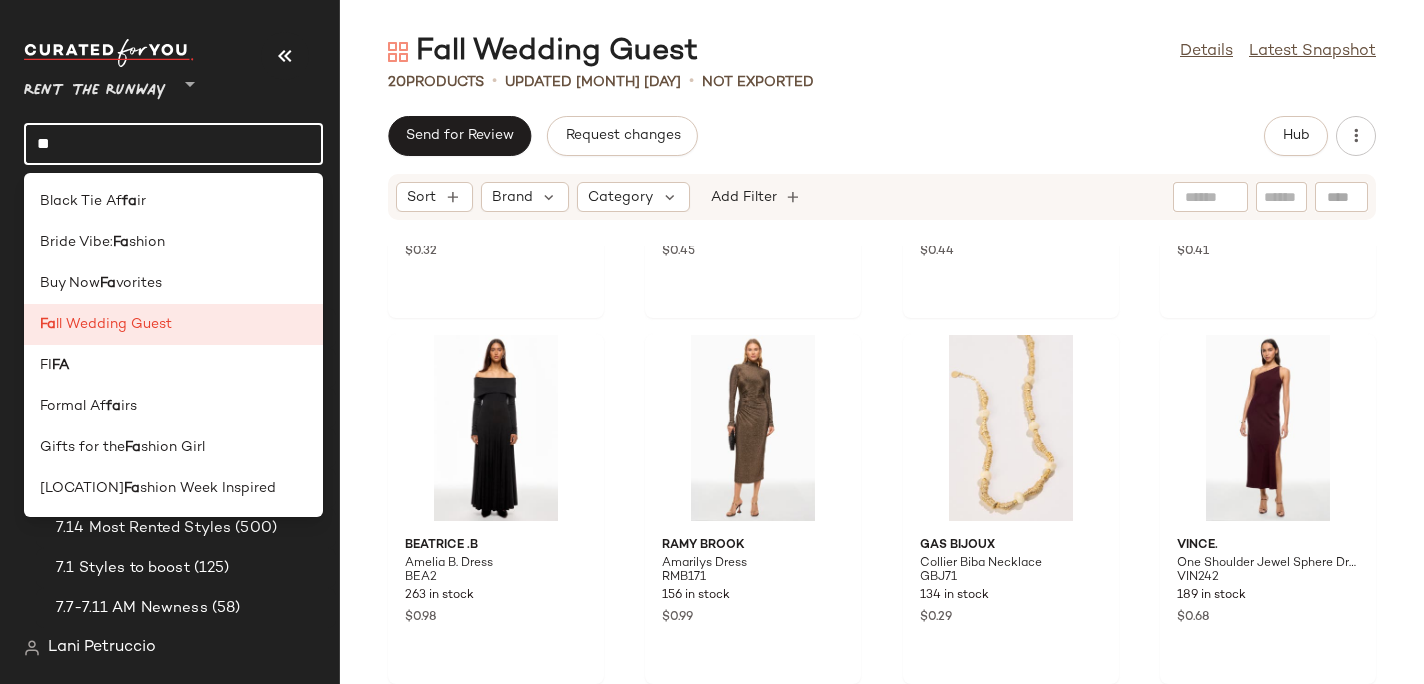 click on "**" 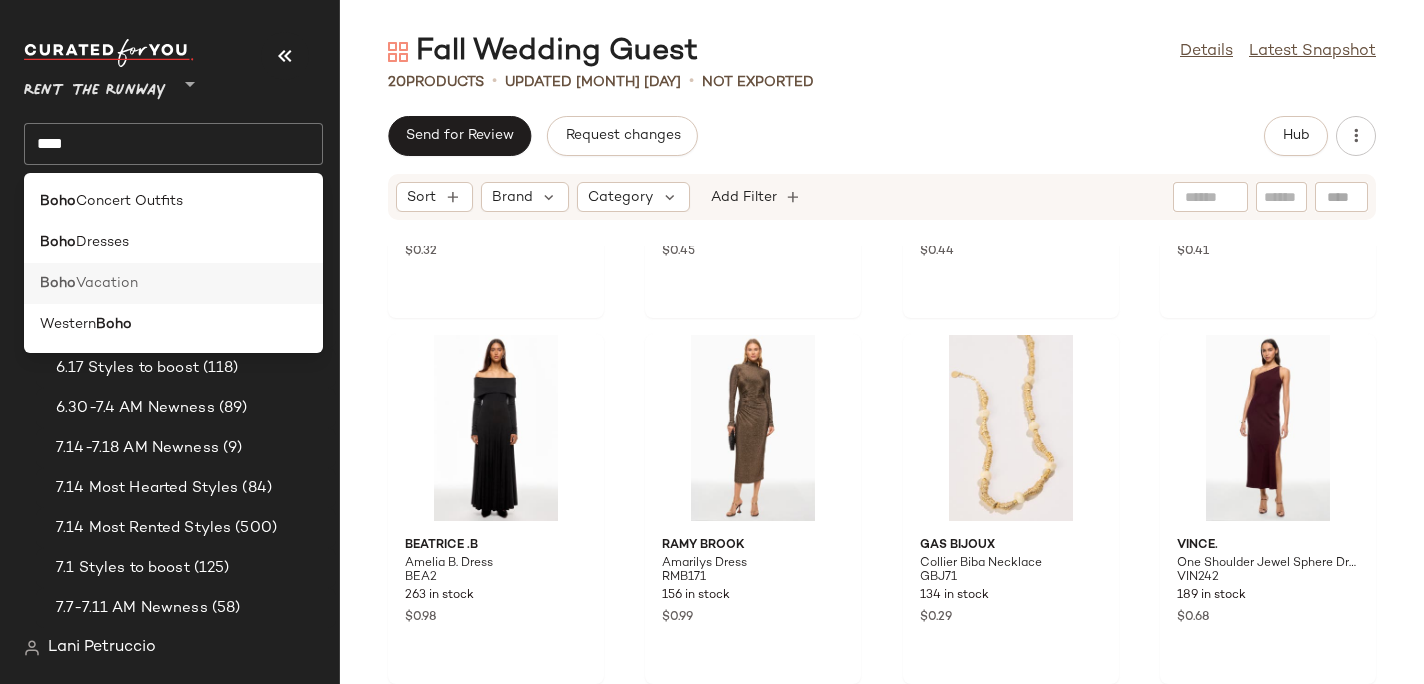 click on "Boho" at bounding box center [58, 283] 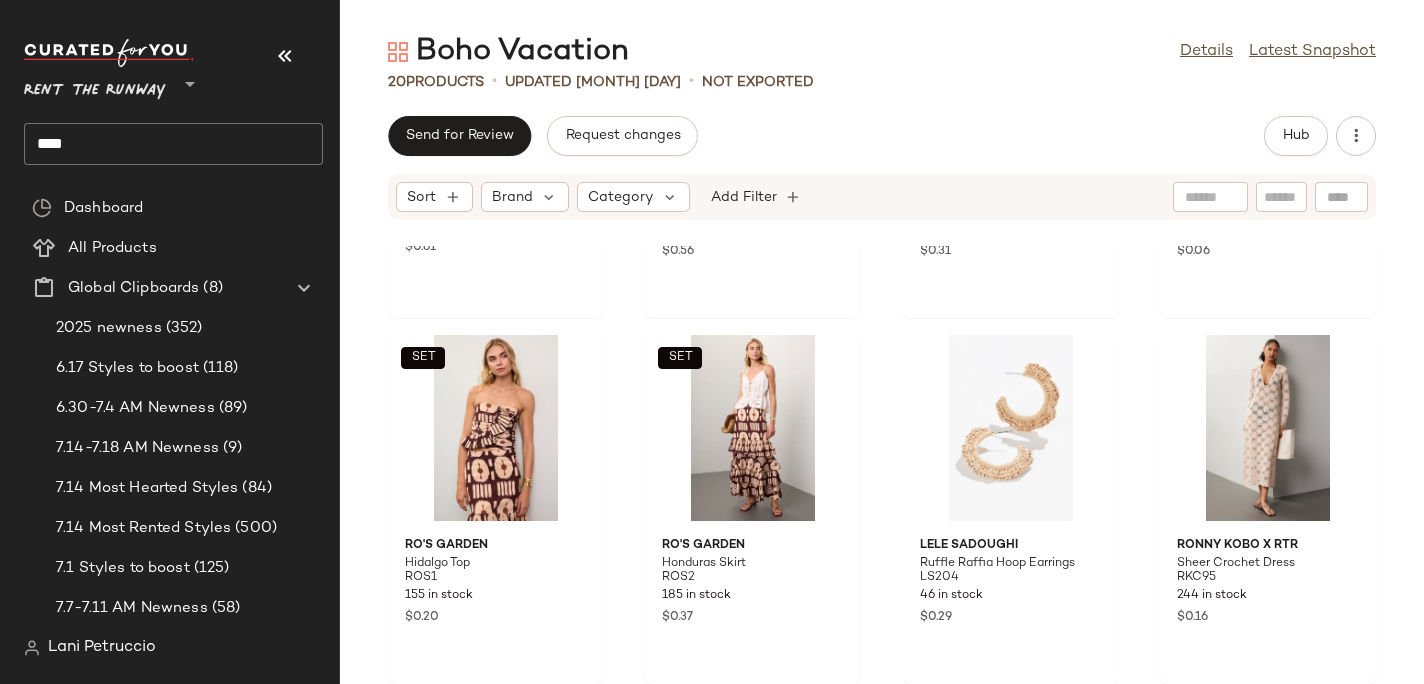 scroll, scrollTop: 1396, scrollLeft: 0, axis: vertical 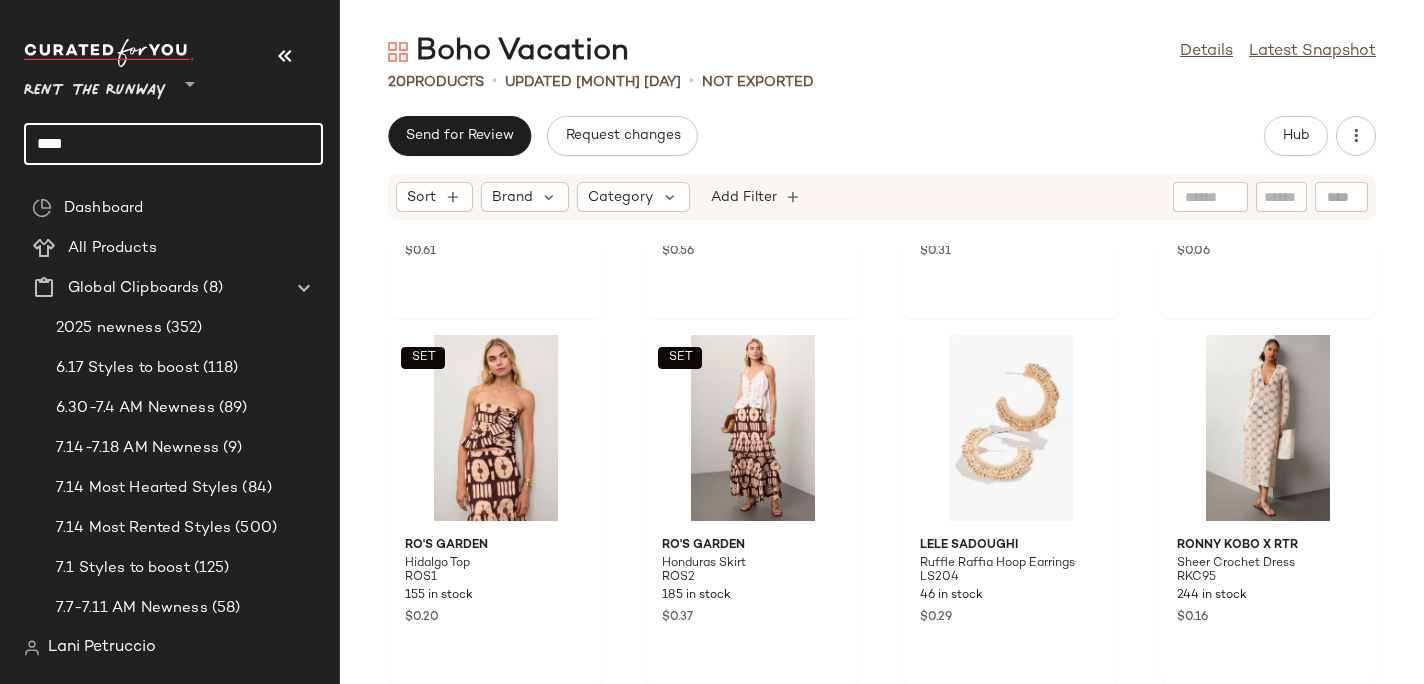 click on "****" 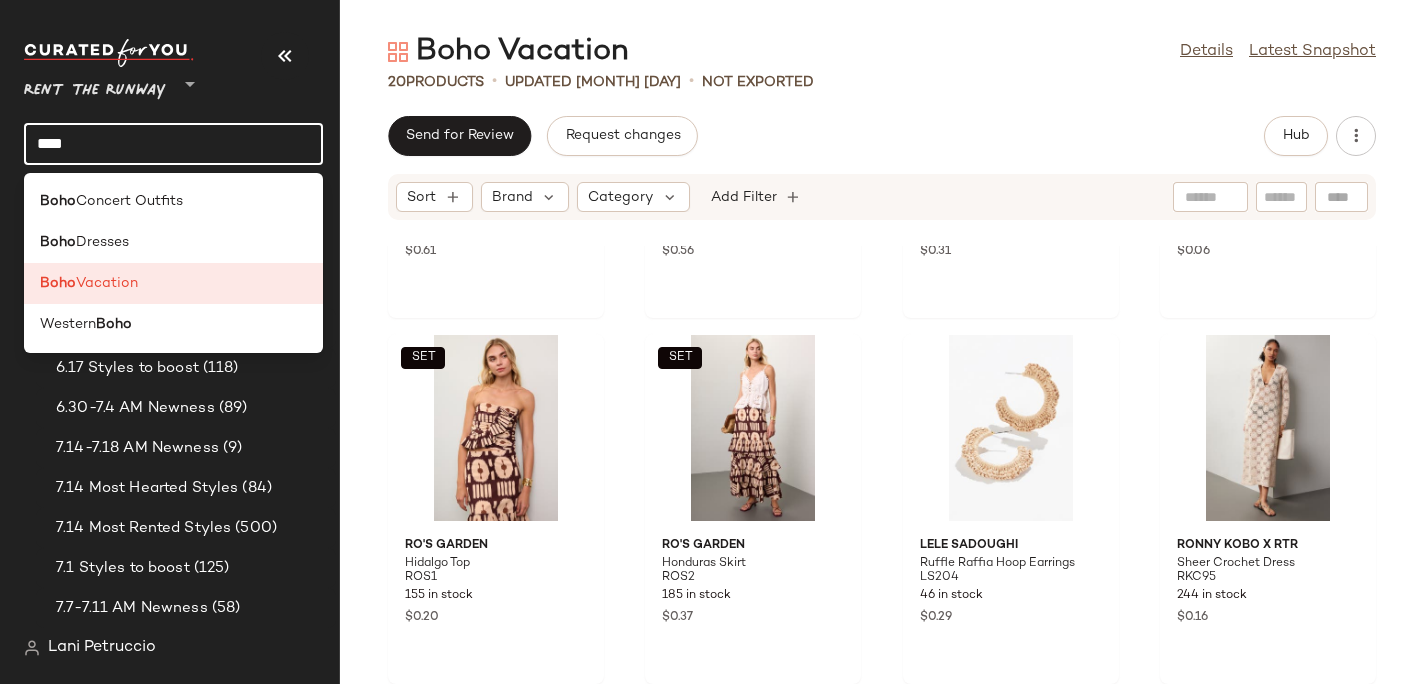 click on "****" 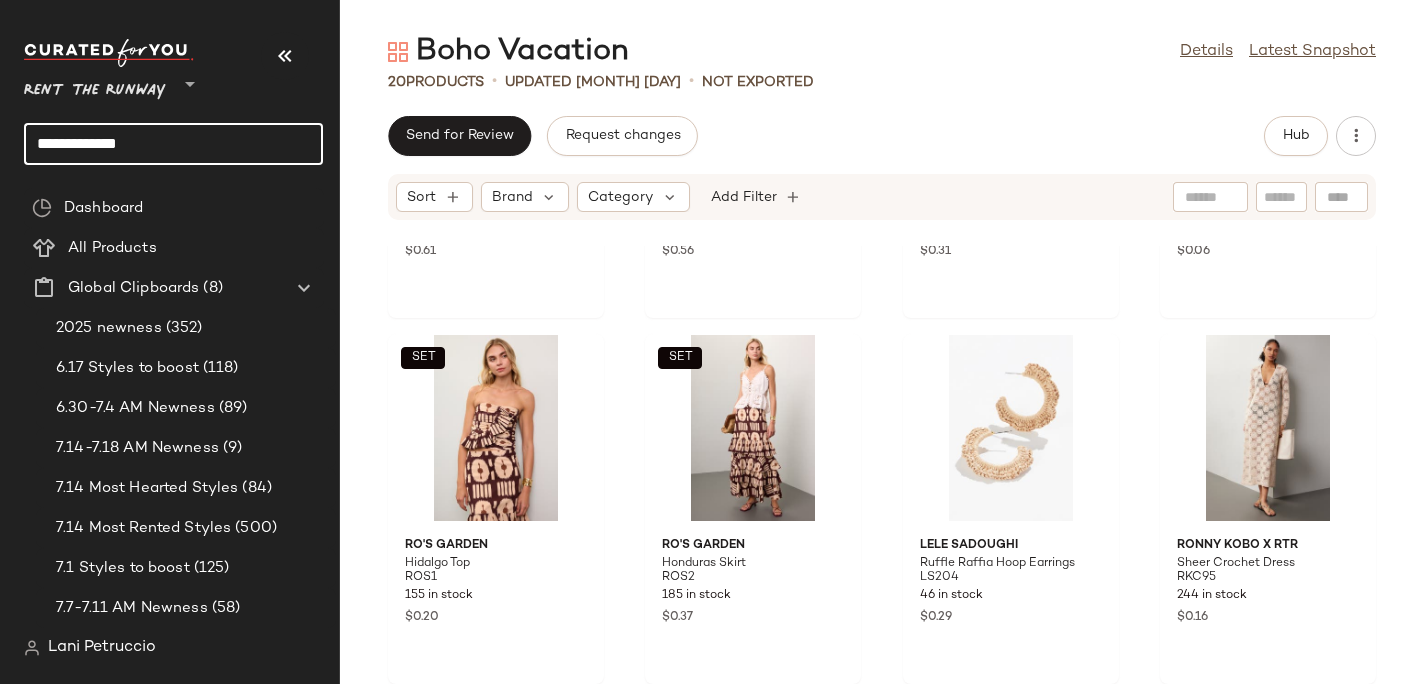 click on "**********" 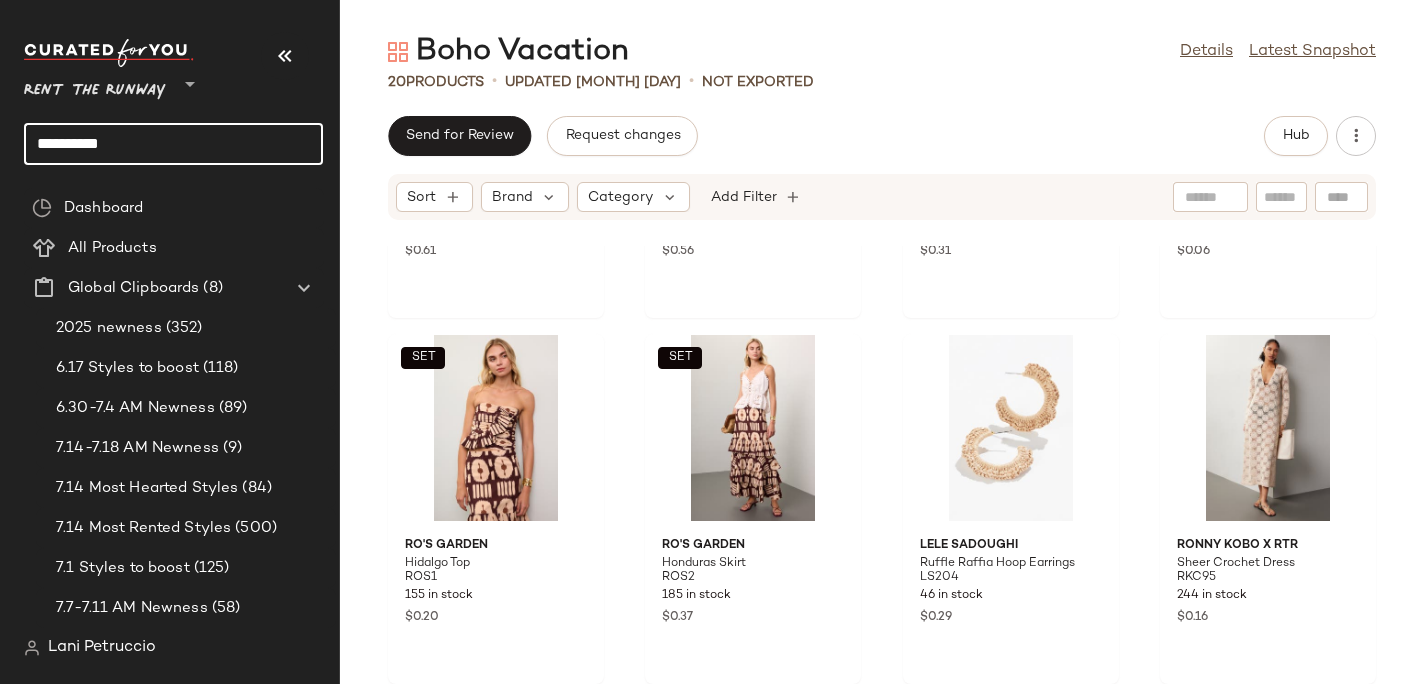 click on "**********" 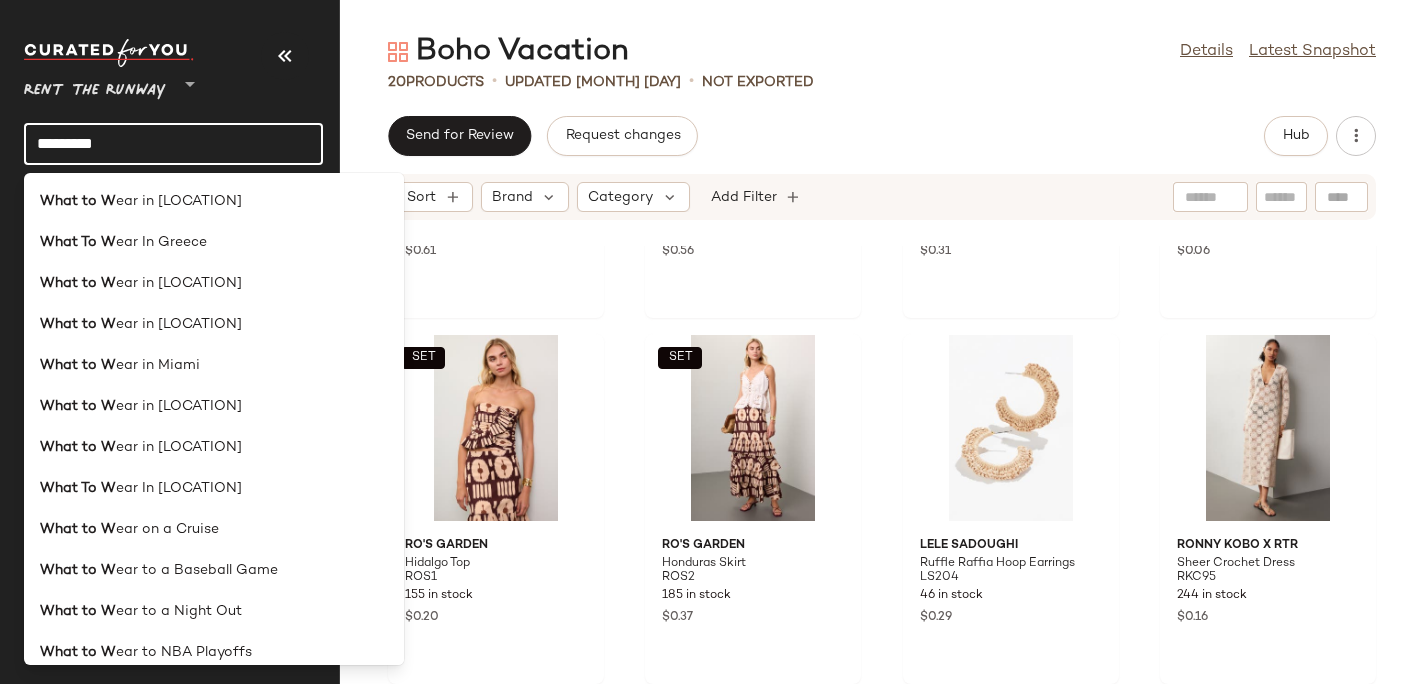 click on "*********" 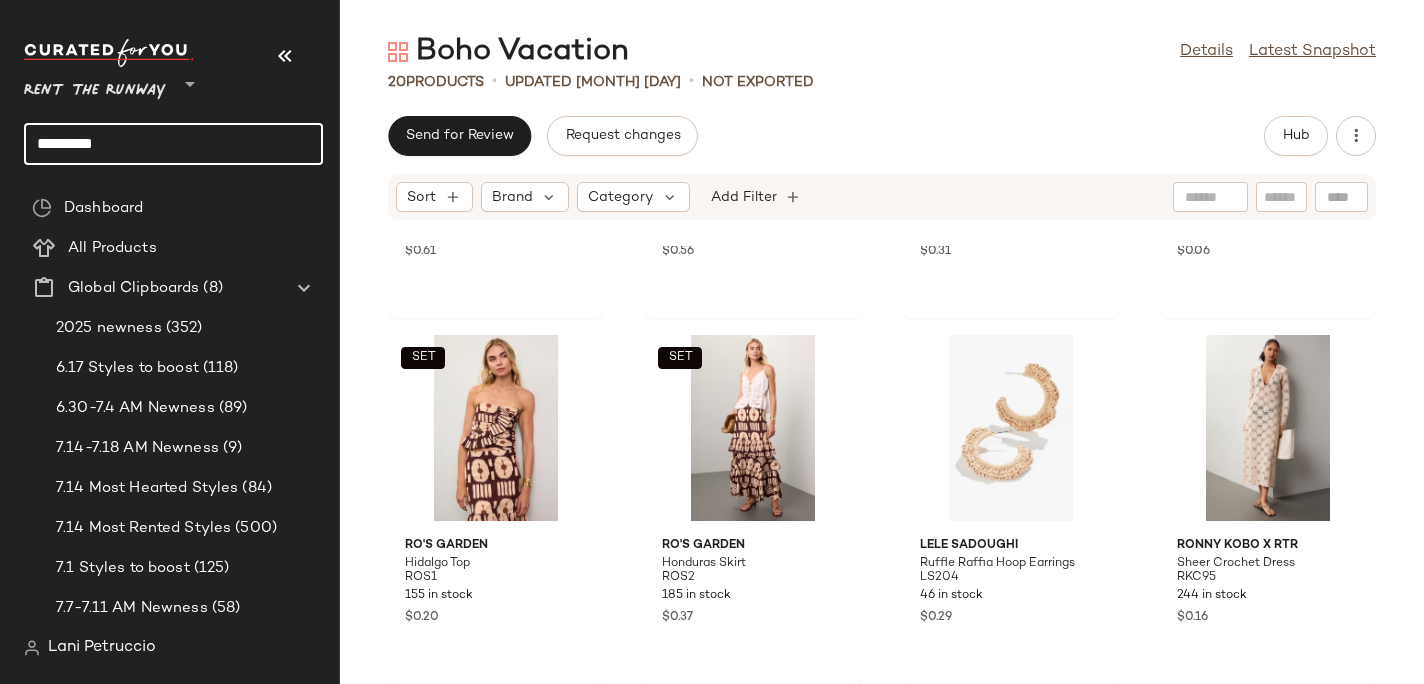 click on "*********" 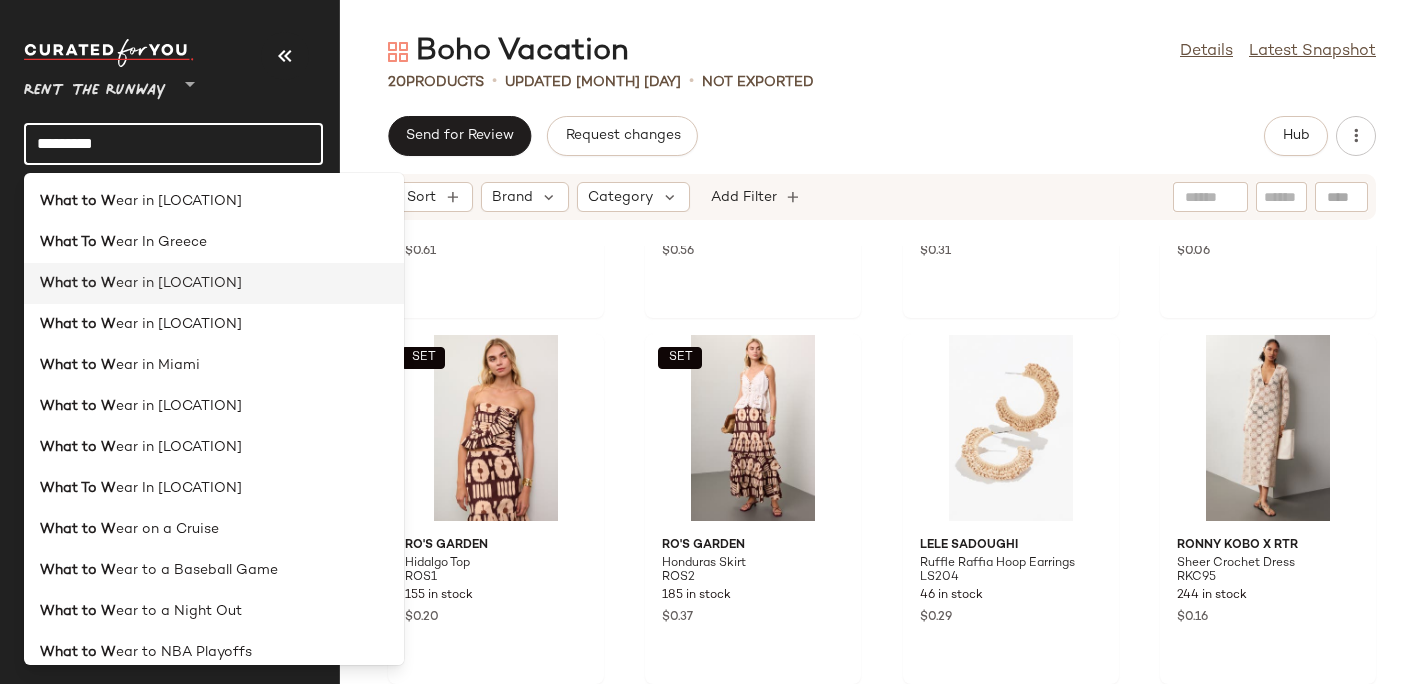 click on "What to W" at bounding box center [78, 283] 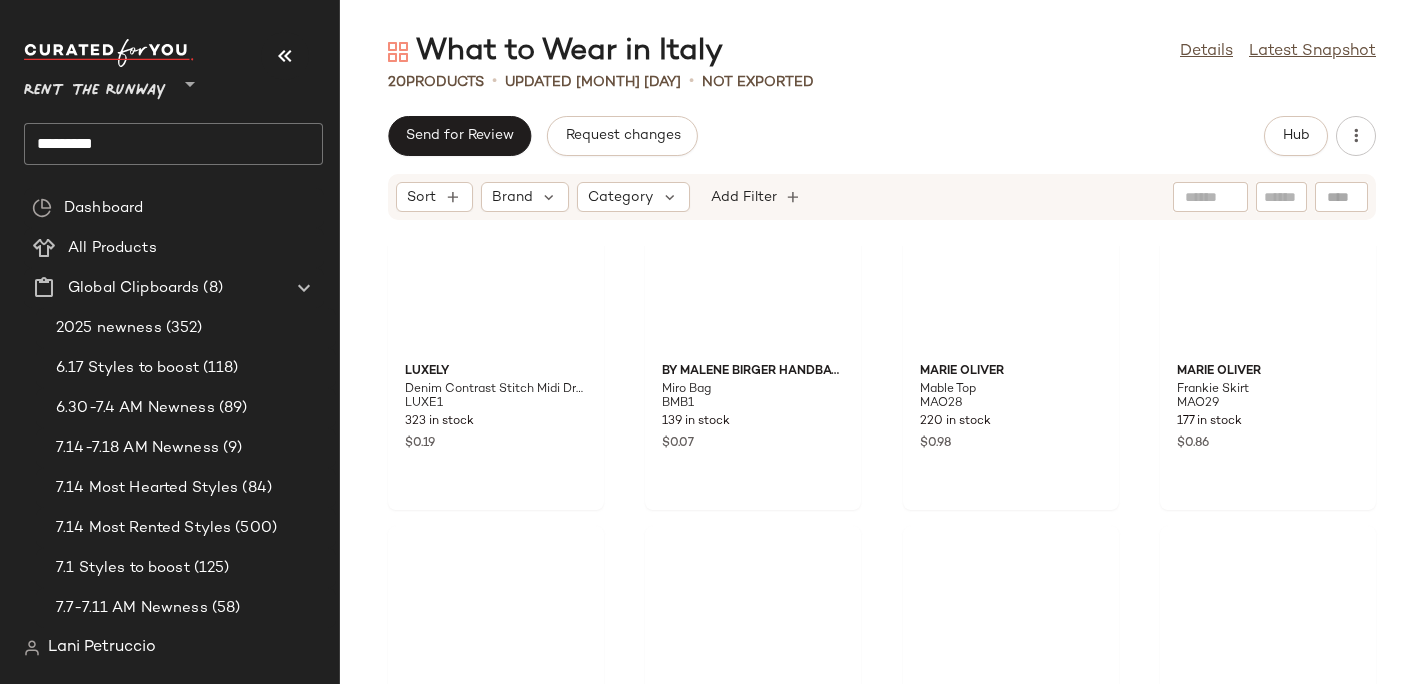 scroll, scrollTop: 1396, scrollLeft: 0, axis: vertical 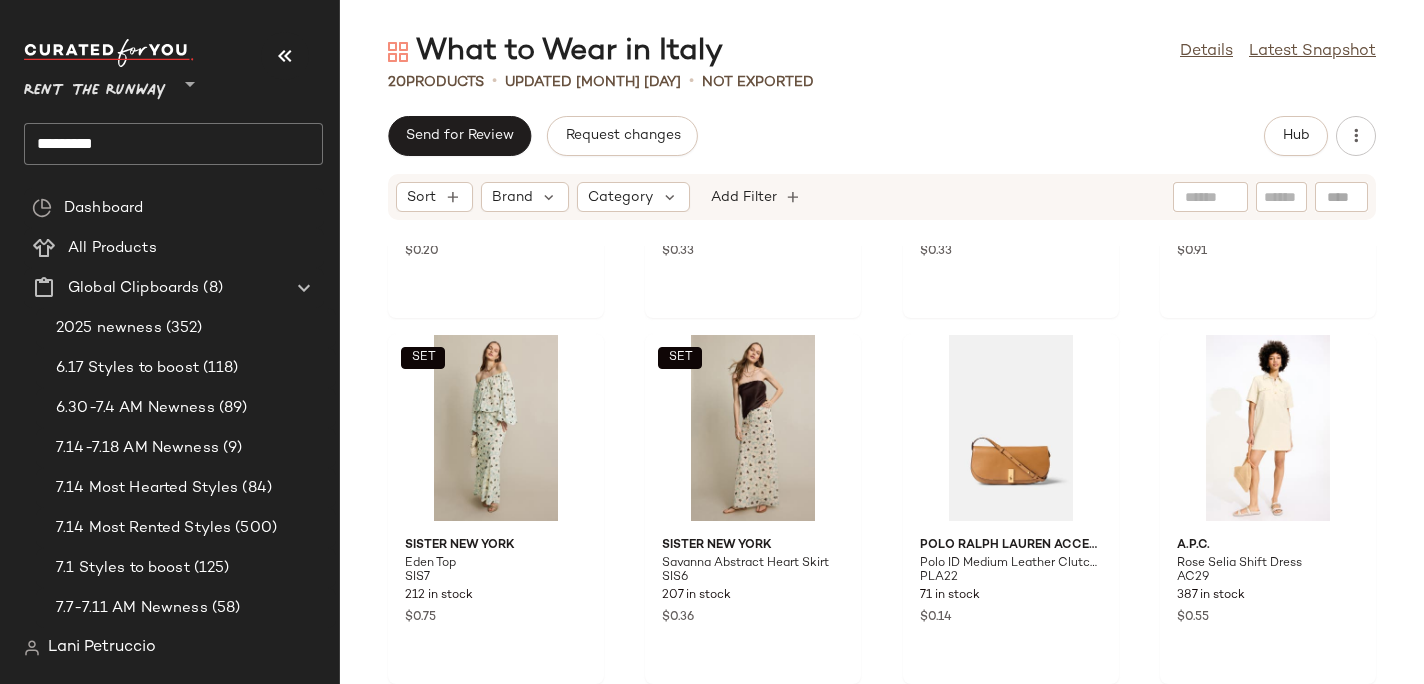 click on "*********" 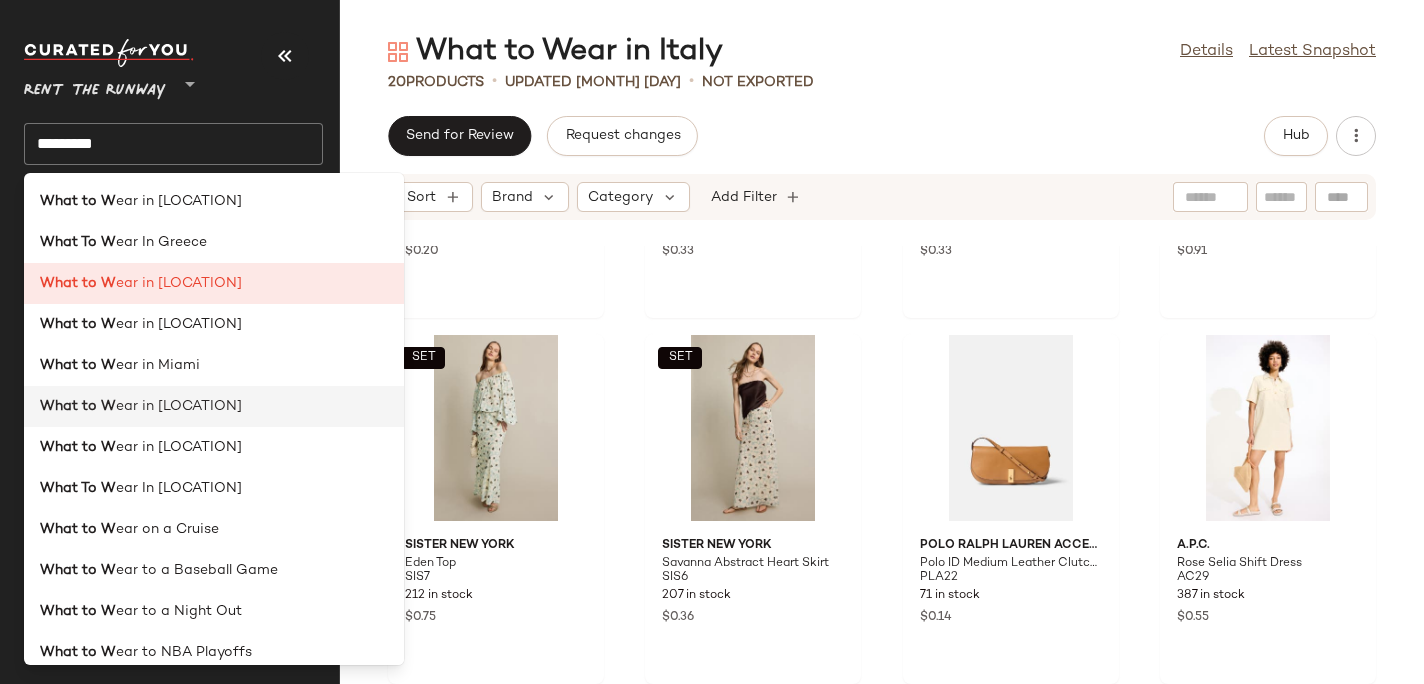 click on "What to W" at bounding box center [78, 406] 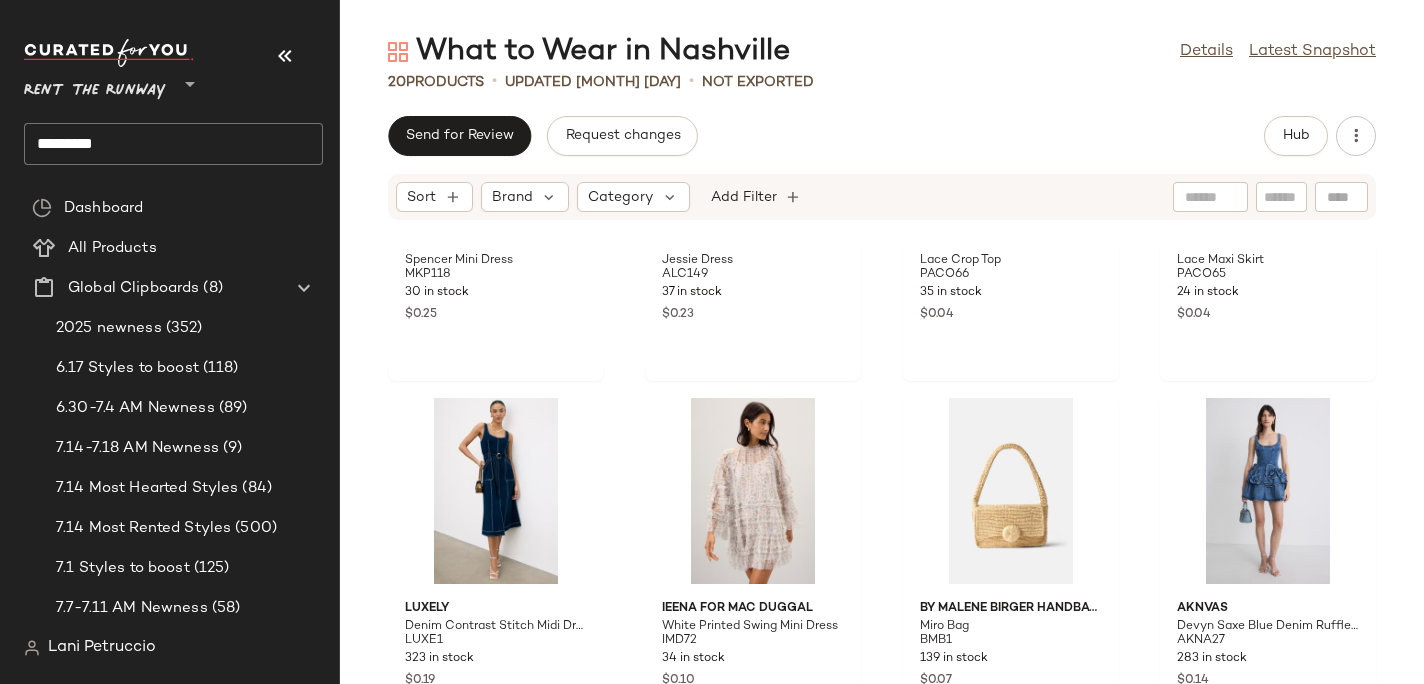 scroll, scrollTop: 1396, scrollLeft: 0, axis: vertical 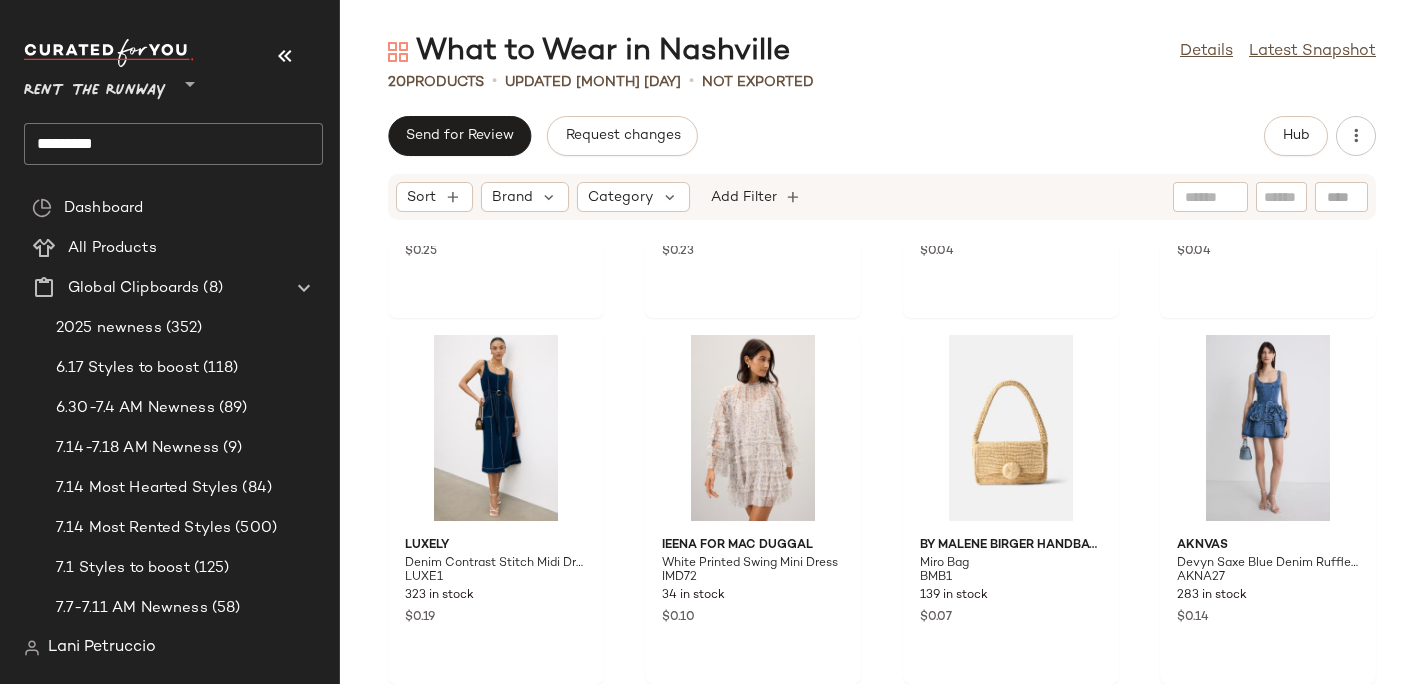 click on "*********" 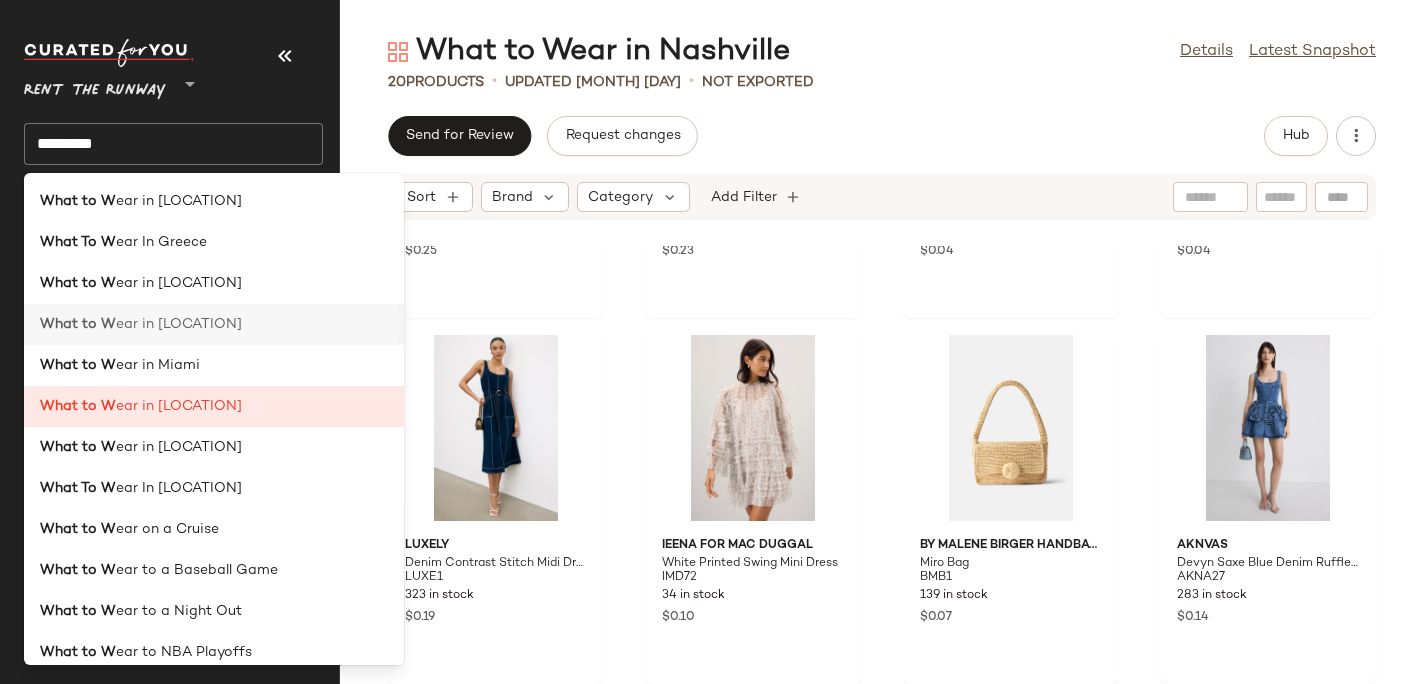 click on "ear in [LOCATION]" at bounding box center [179, 324] 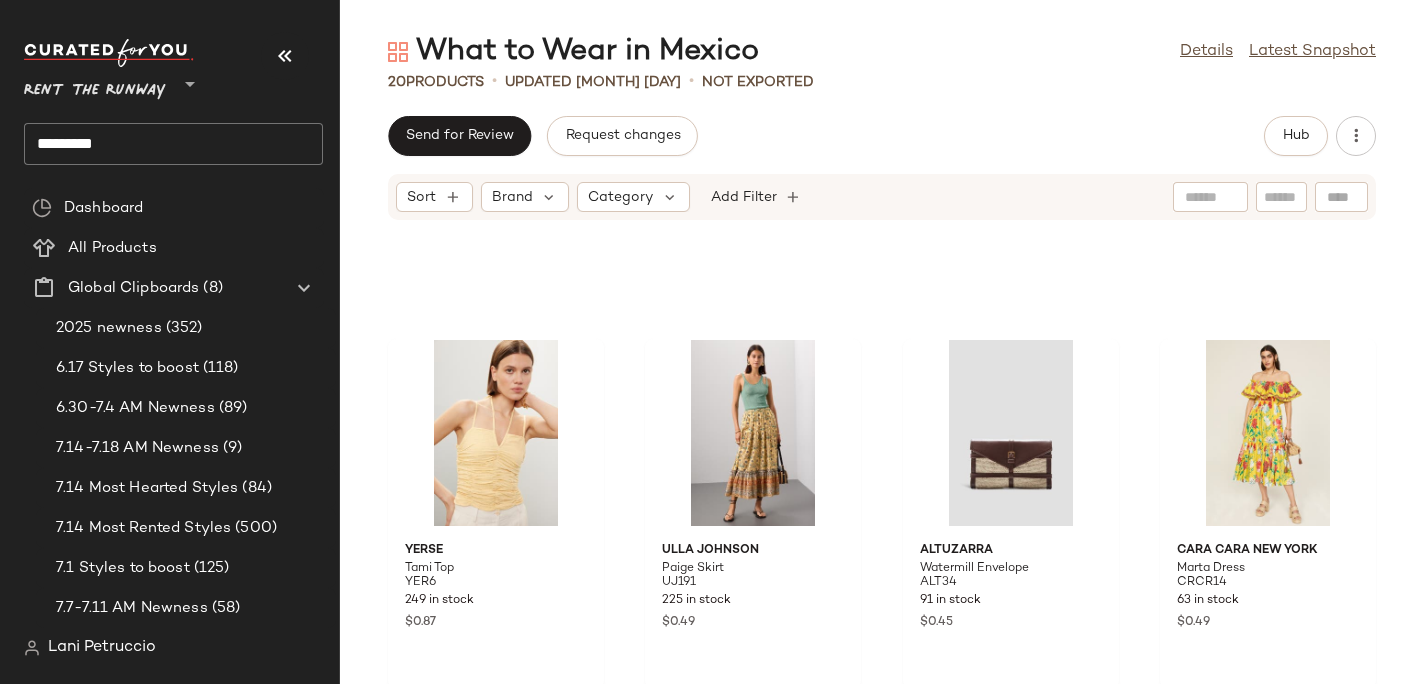 scroll, scrollTop: 1396, scrollLeft: 0, axis: vertical 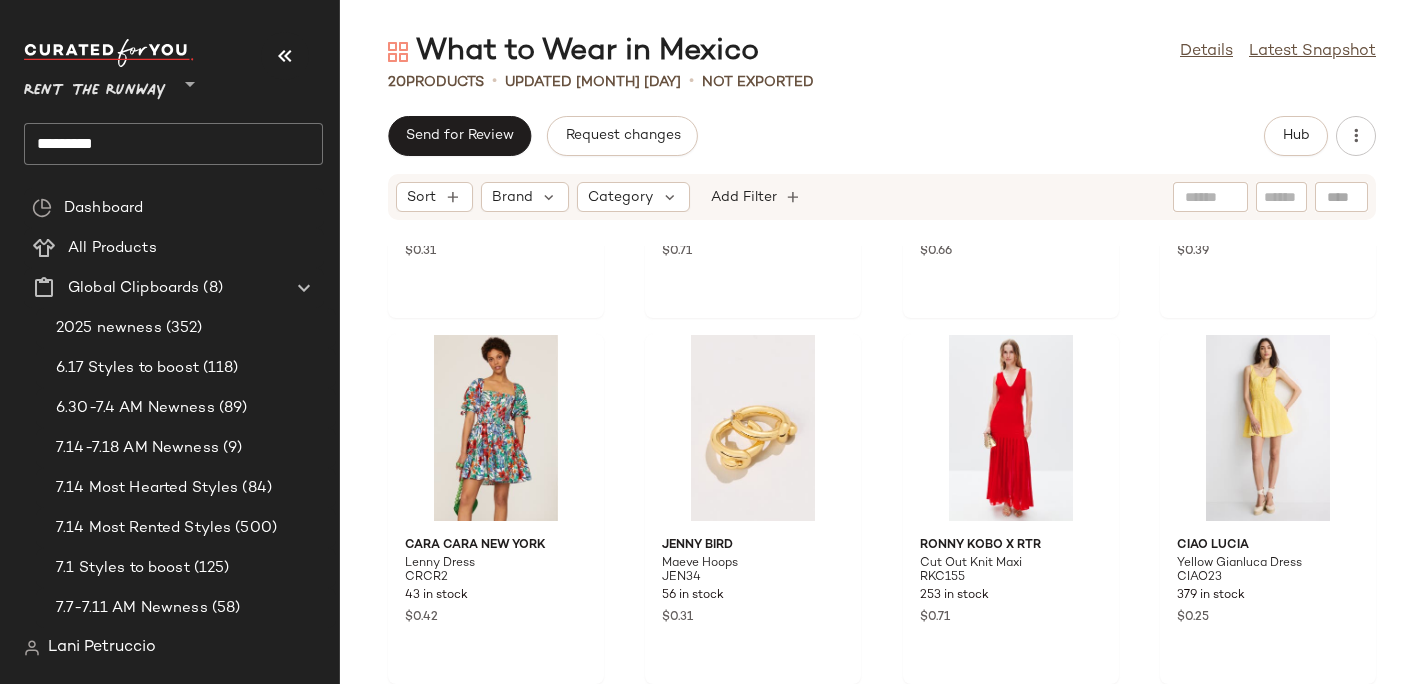 click on "*********" 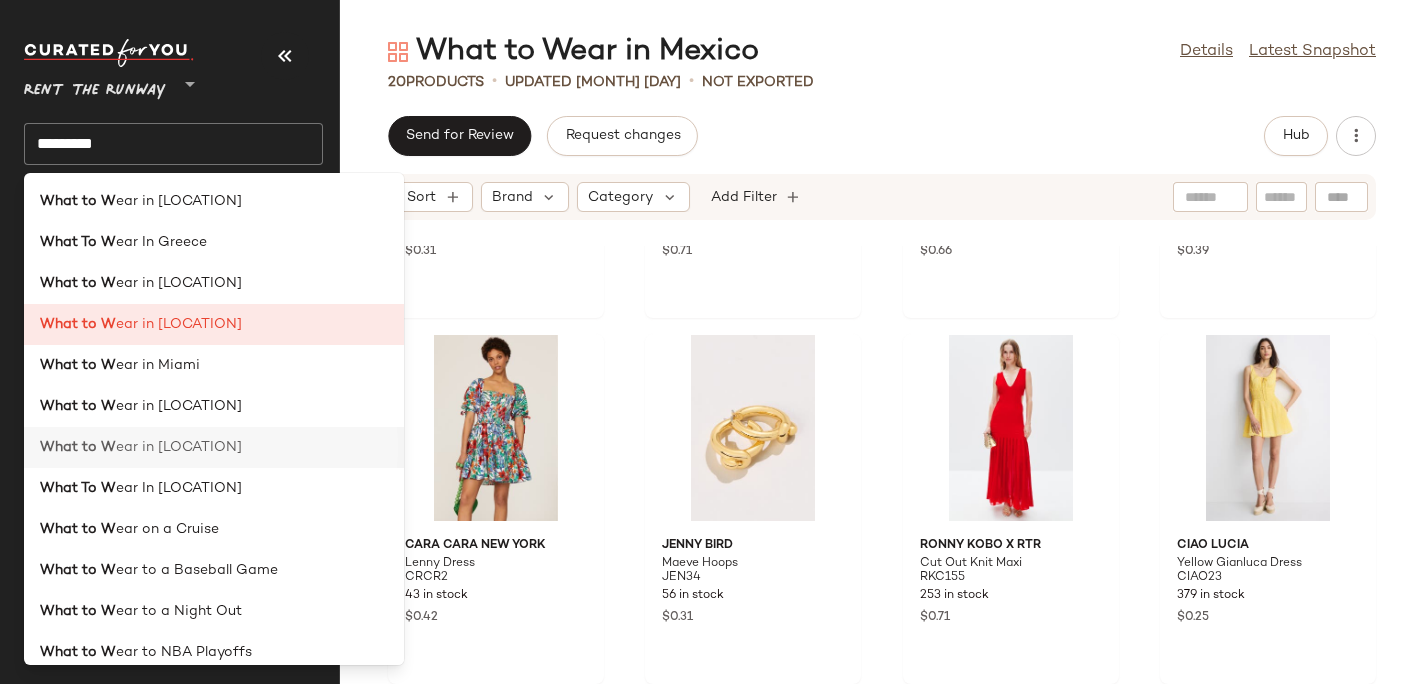 click on "What to W" at bounding box center (78, 447) 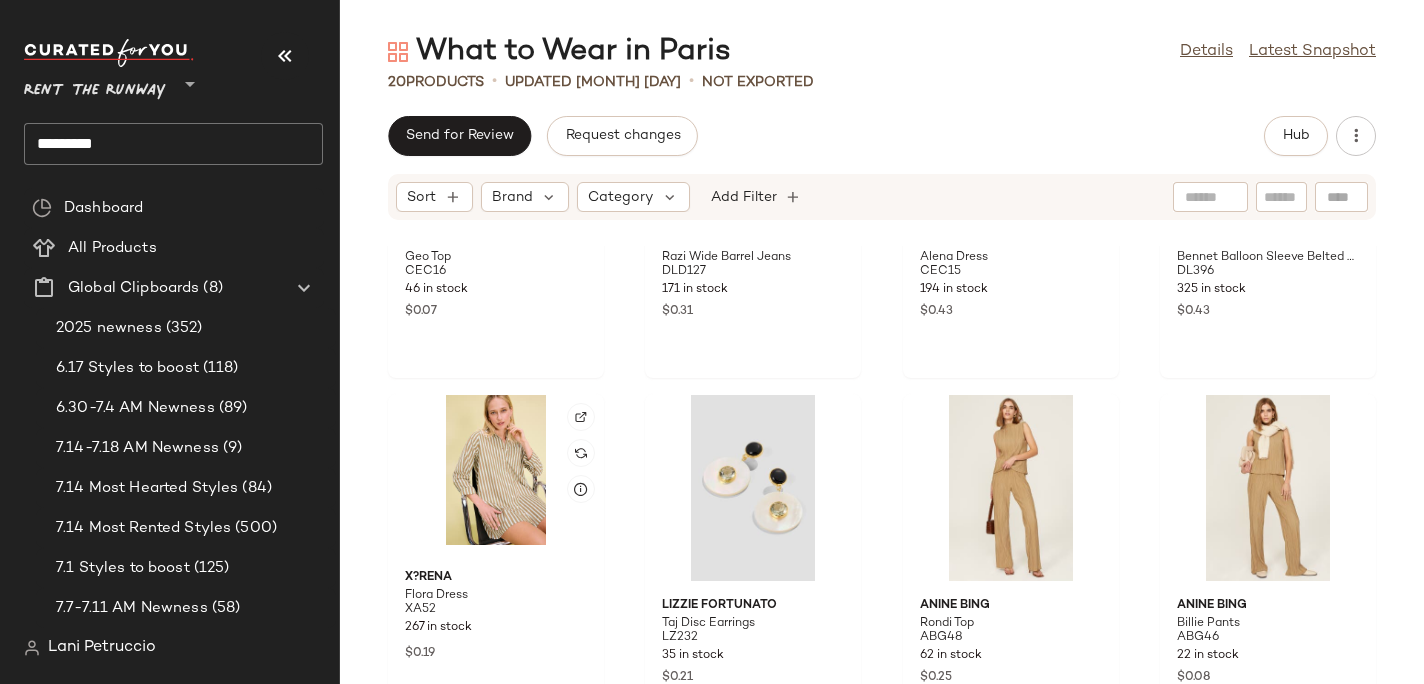 scroll, scrollTop: 1396, scrollLeft: 0, axis: vertical 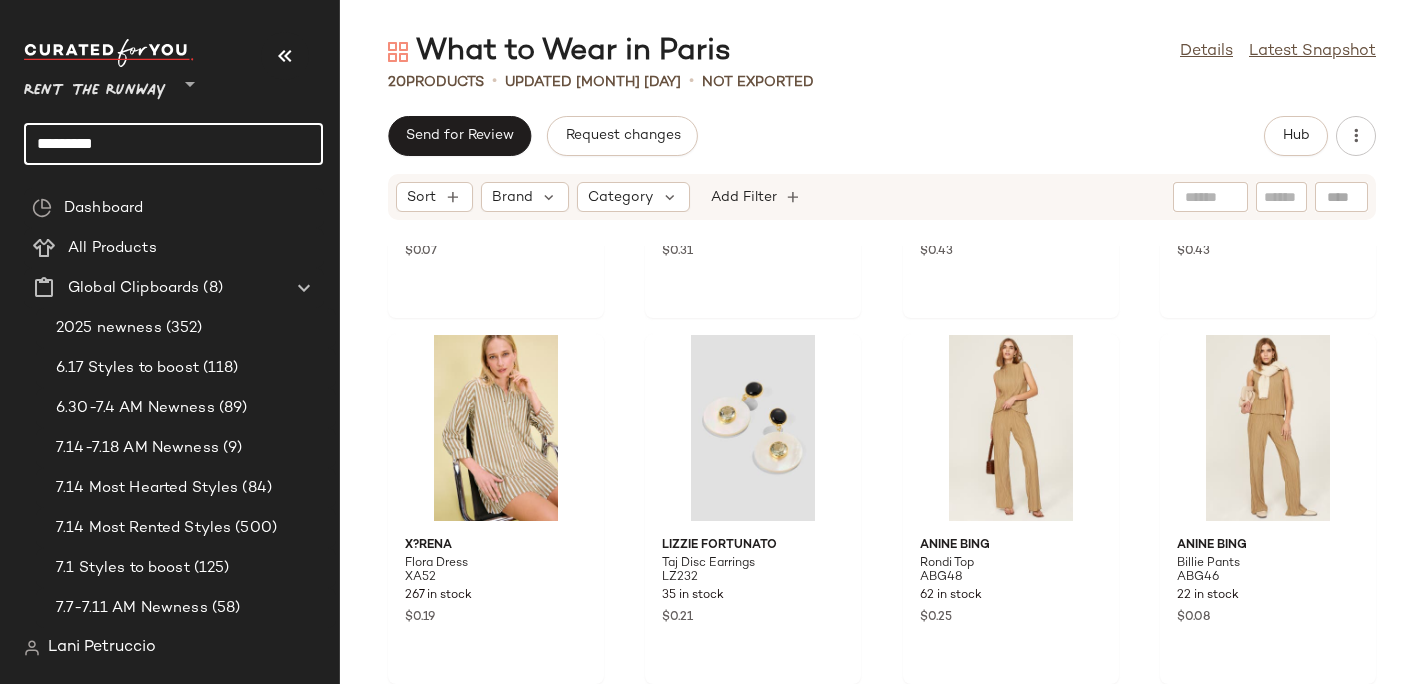 click on "*********" 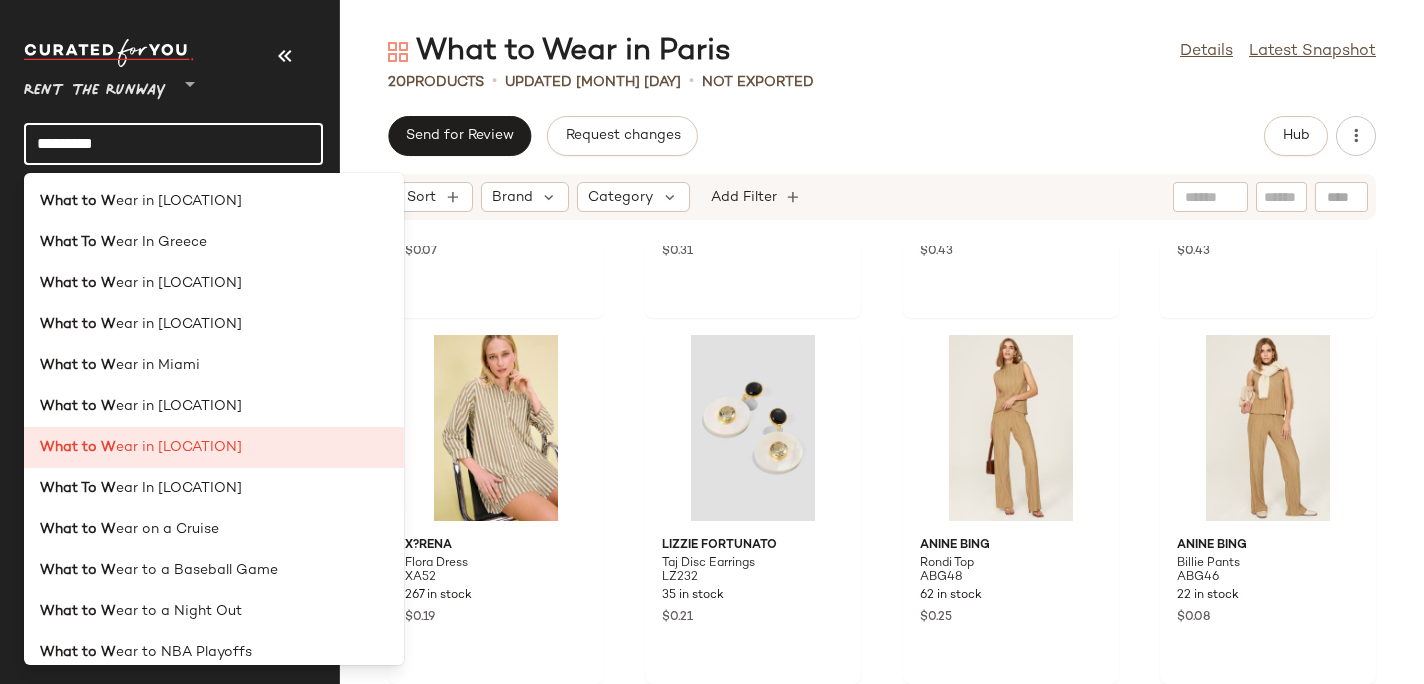 click on "*********" 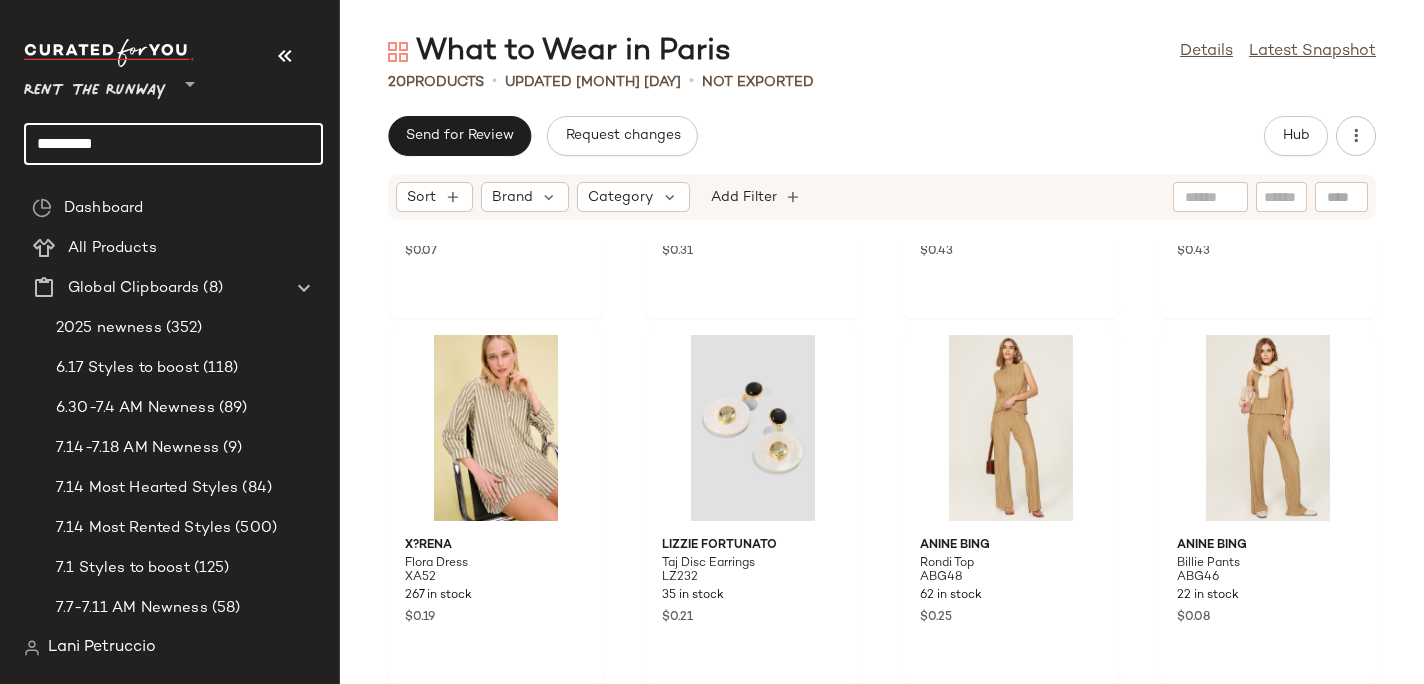 click on "*********" 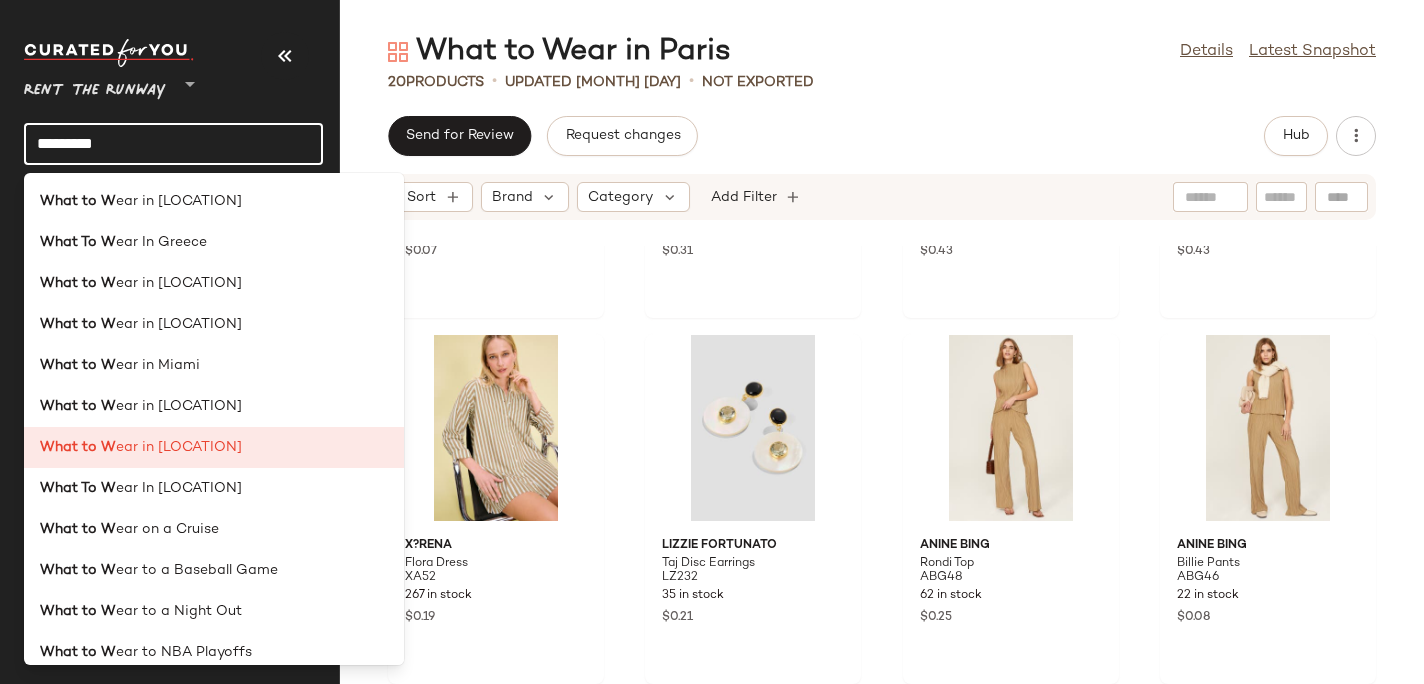 click on "*********" 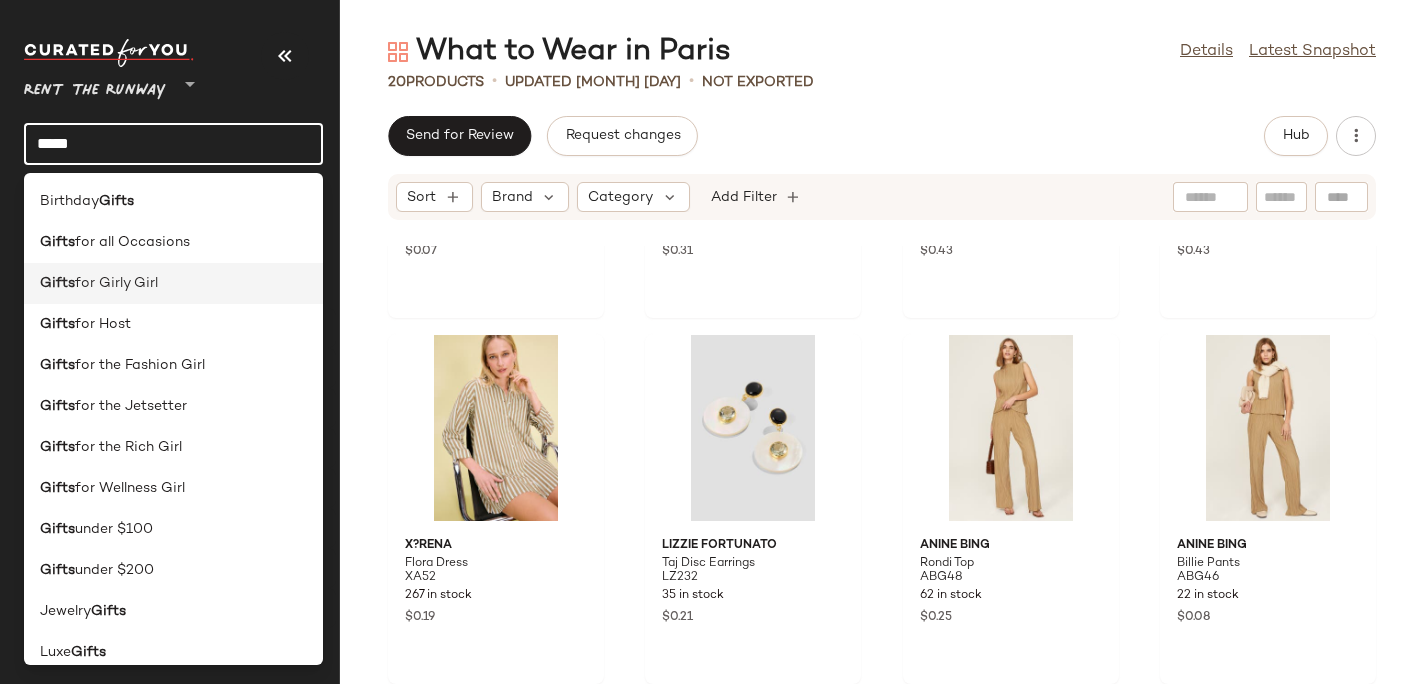 type on "*****" 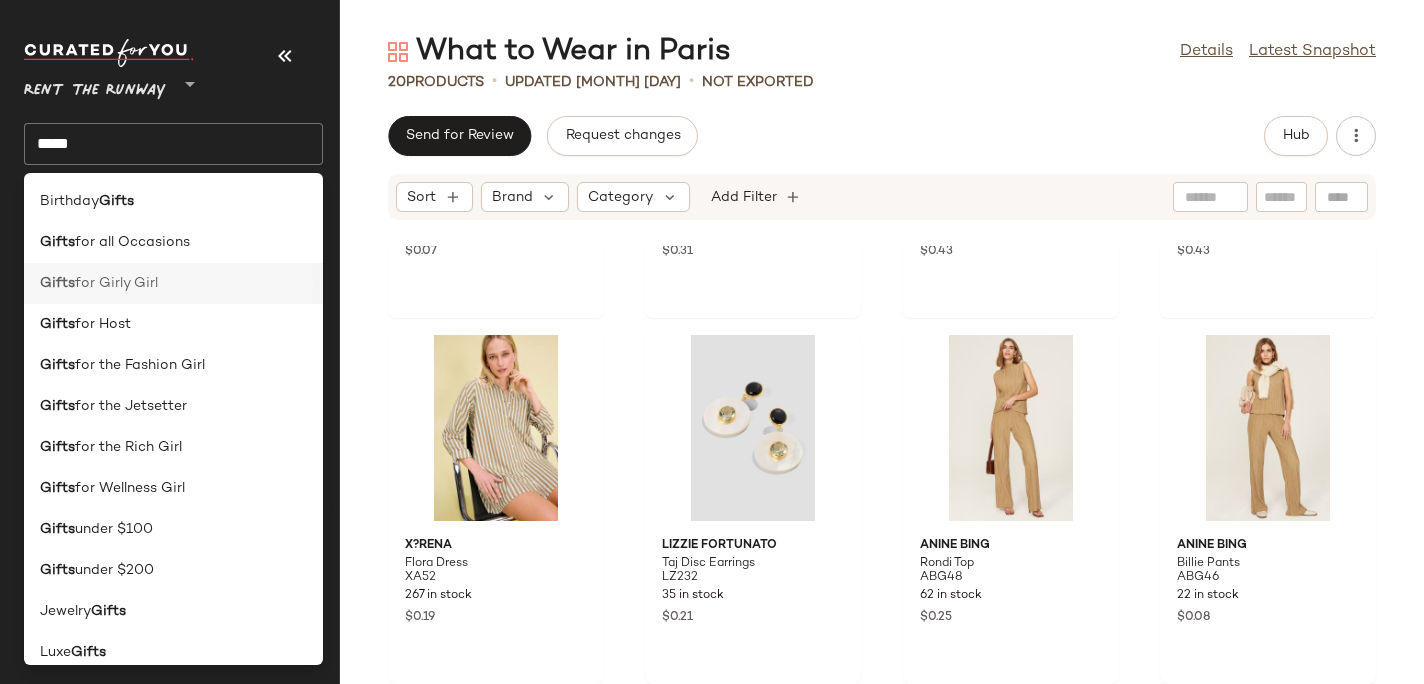 click on "for Girly Girl" at bounding box center (116, 283) 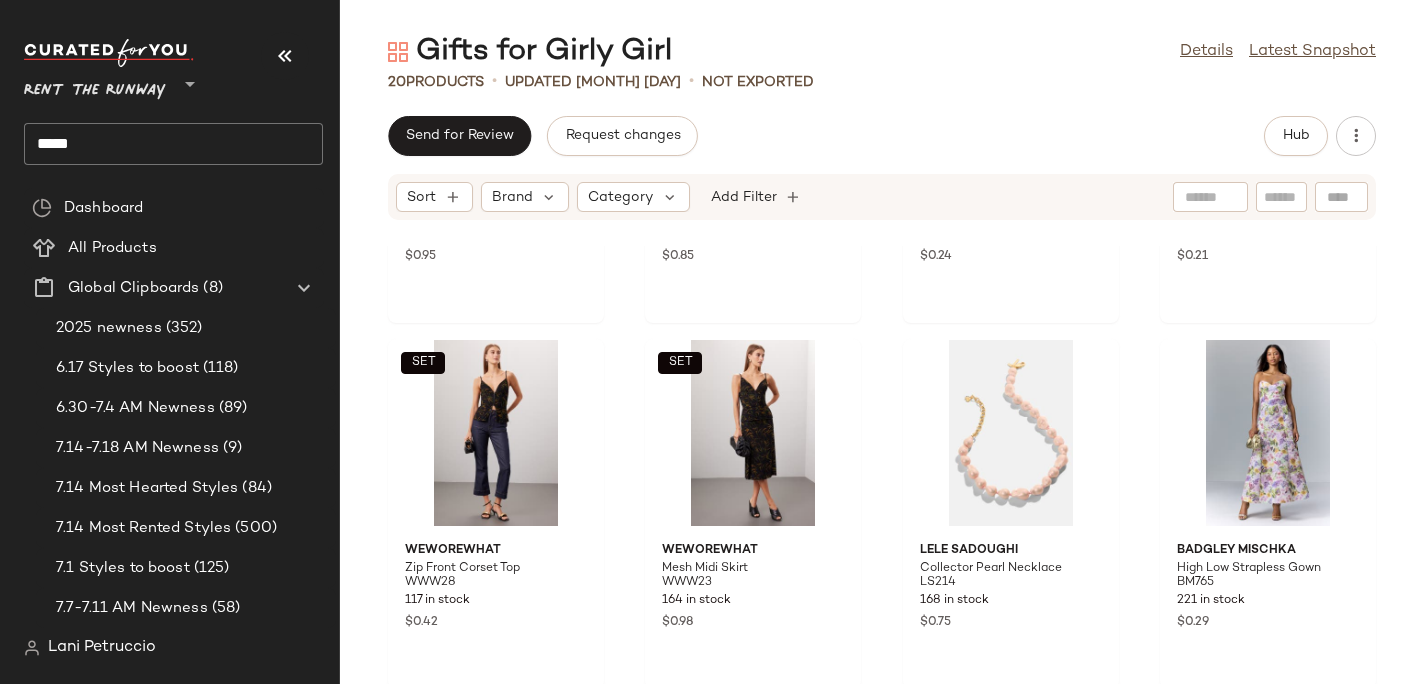 scroll, scrollTop: 1396, scrollLeft: 0, axis: vertical 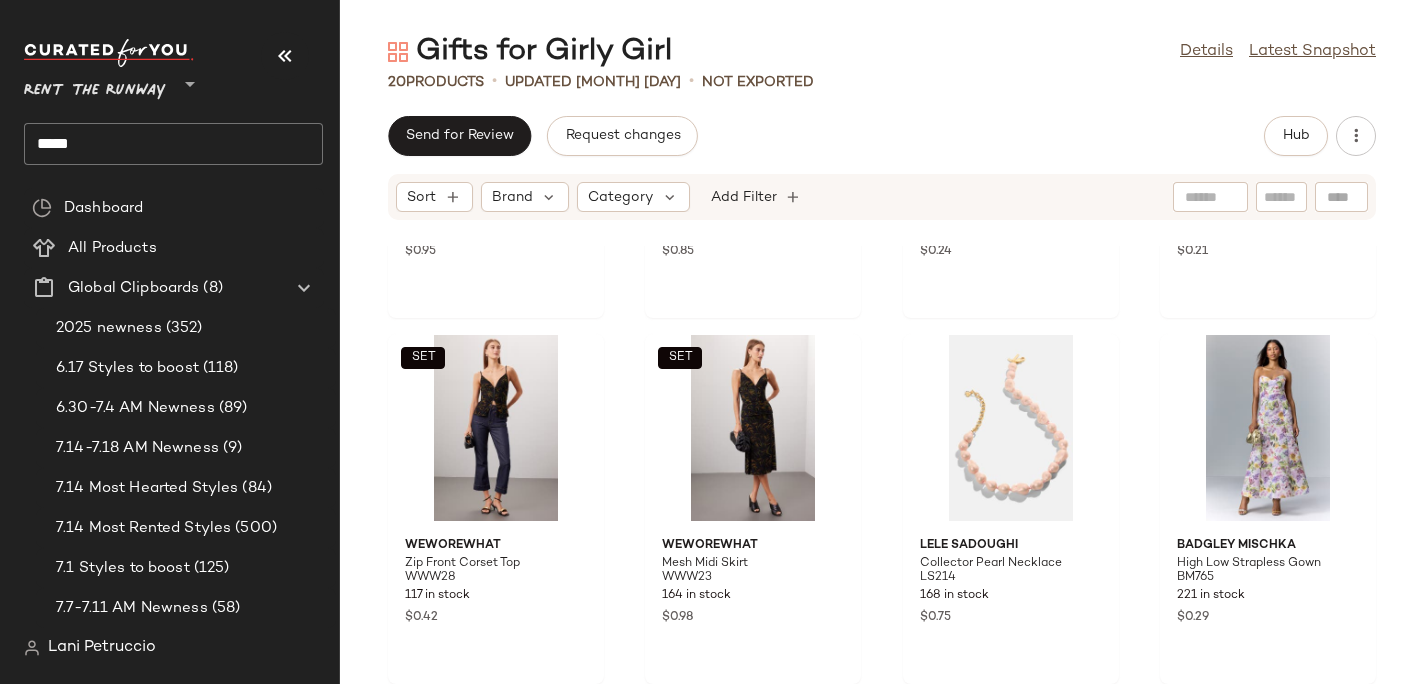 click on "*****" 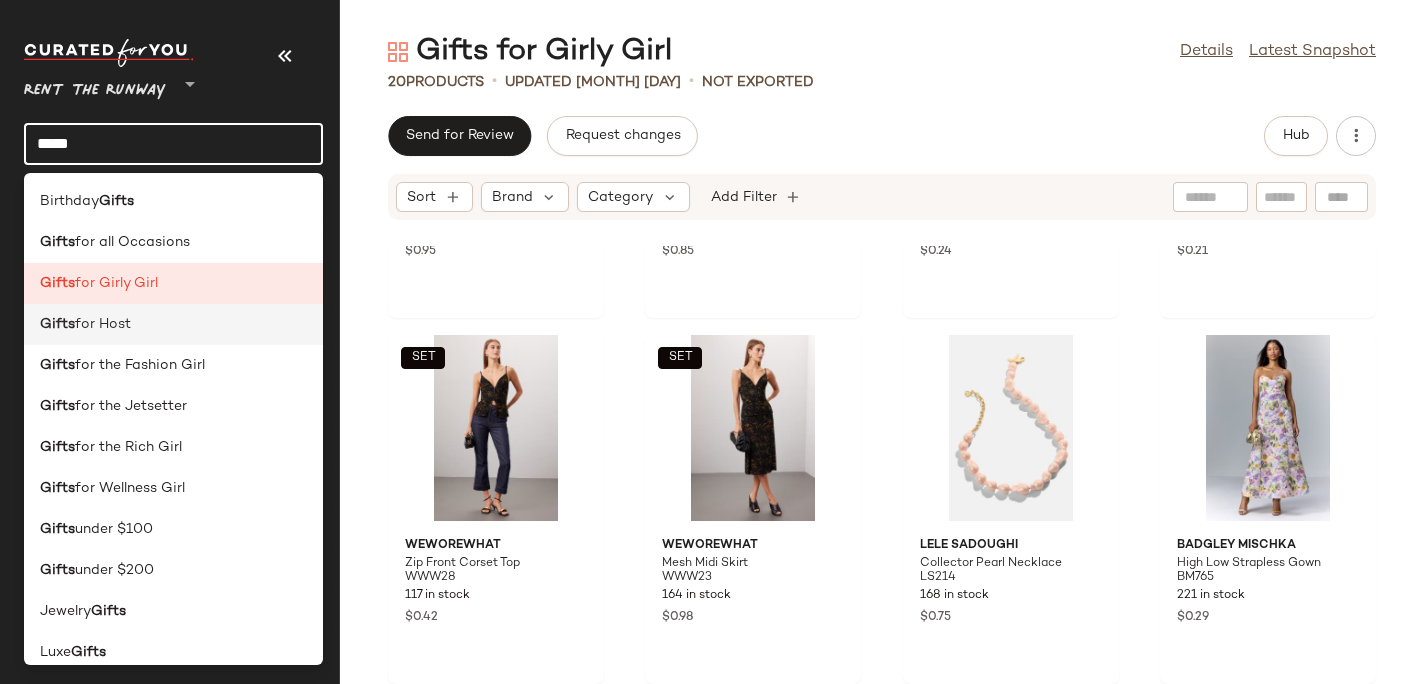 click on "Gifts  for Host" 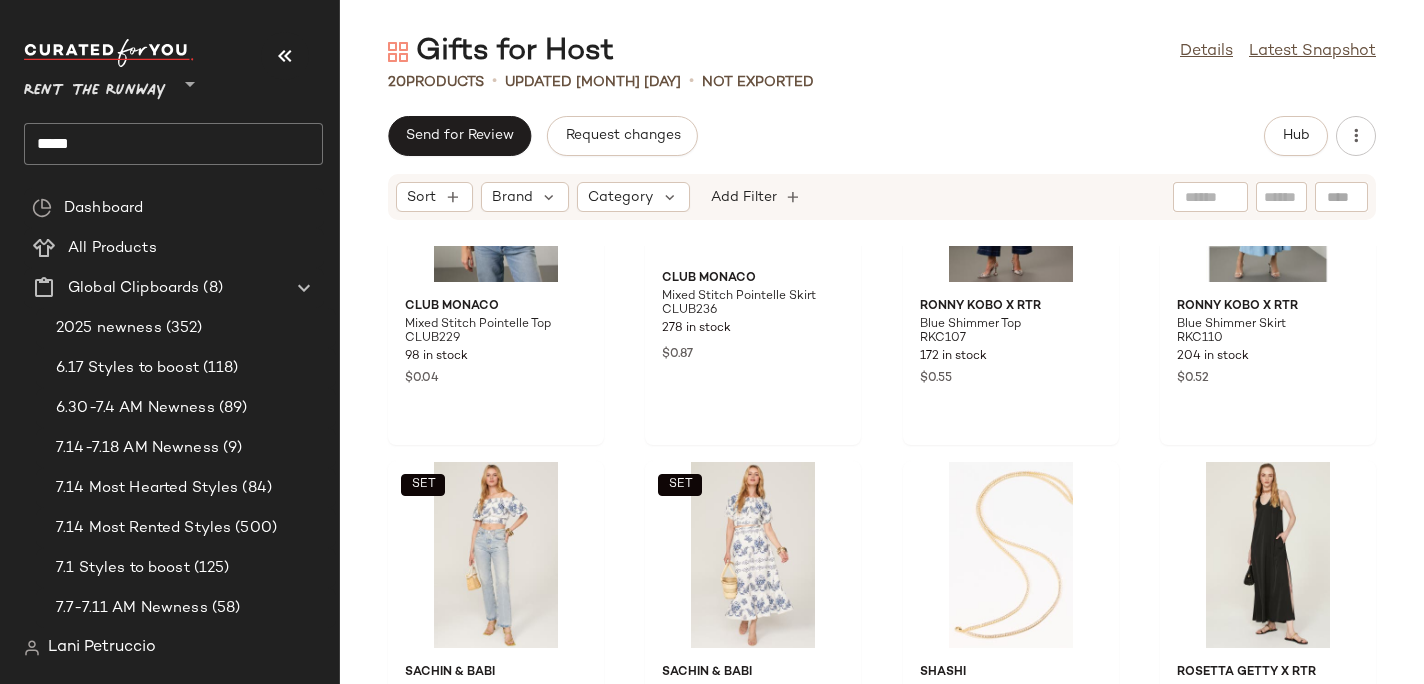 scroll, scrollTop: 1396, scrollLeft: 0, axis: vertical 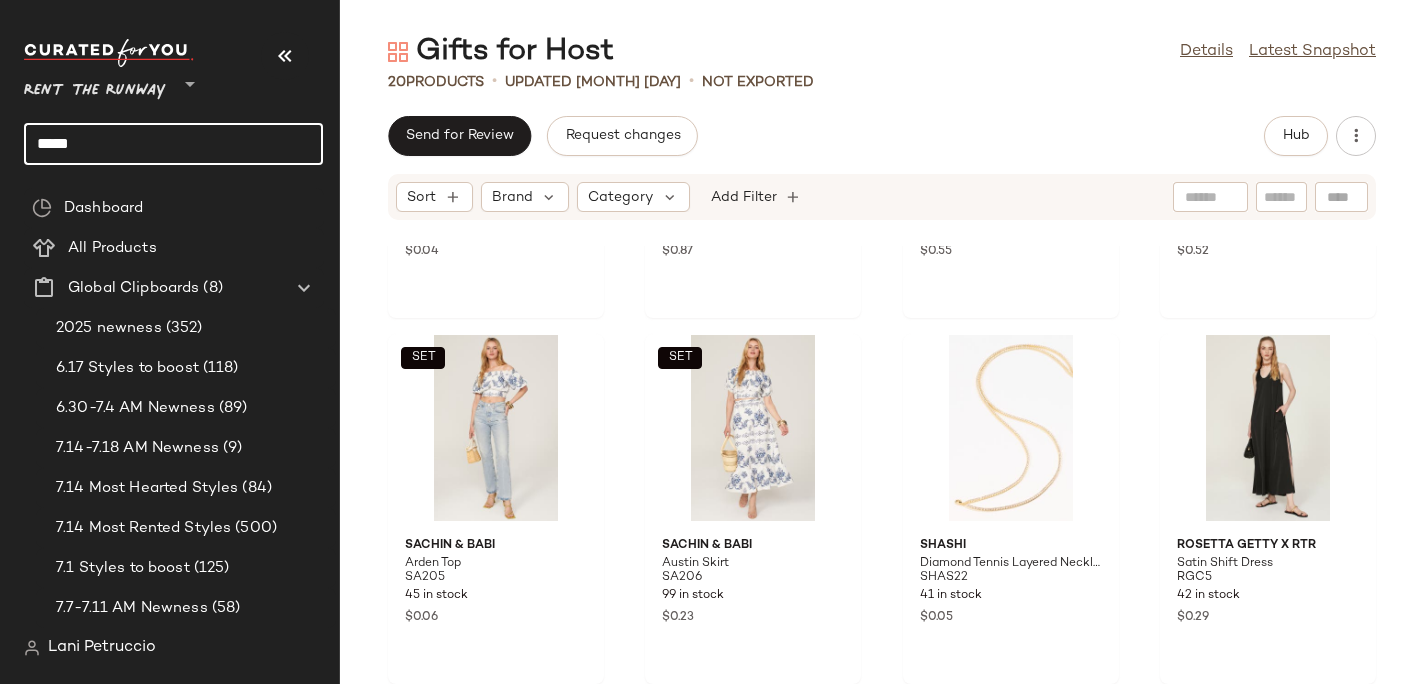 click on "*****" 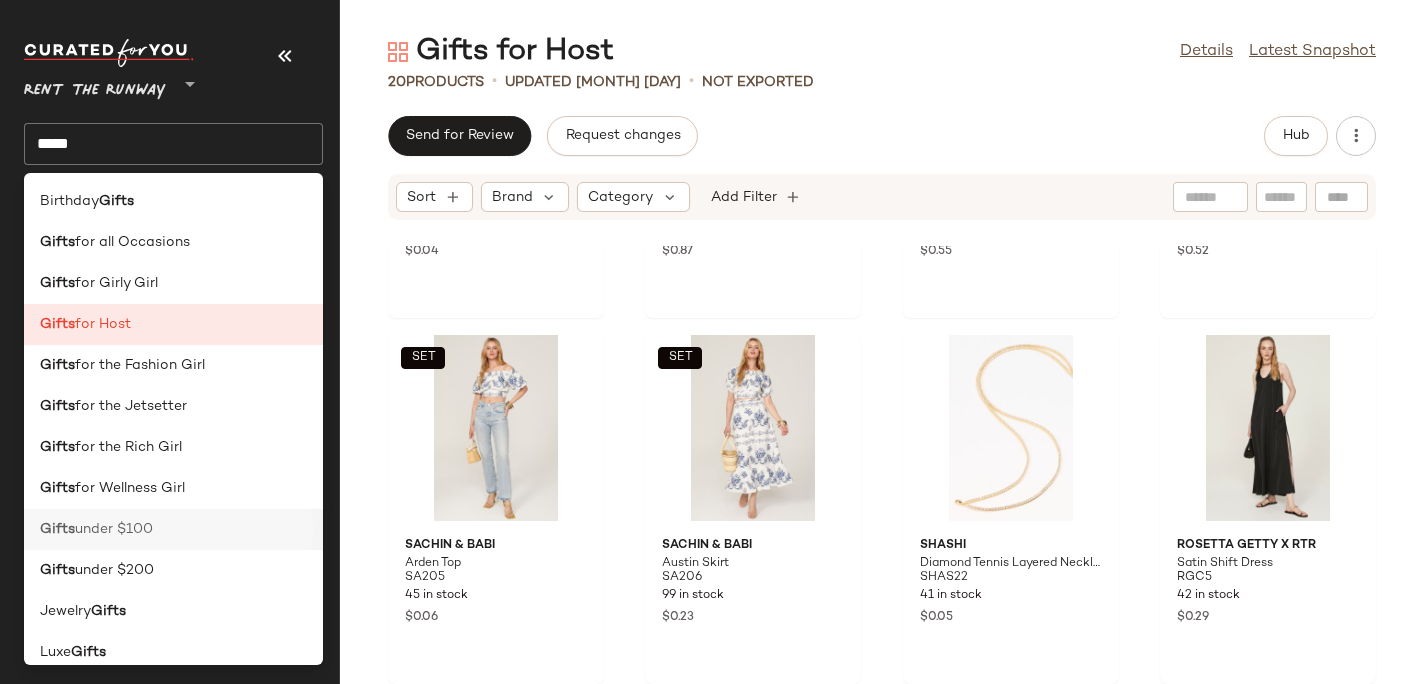 click on "Gifts  under $100" 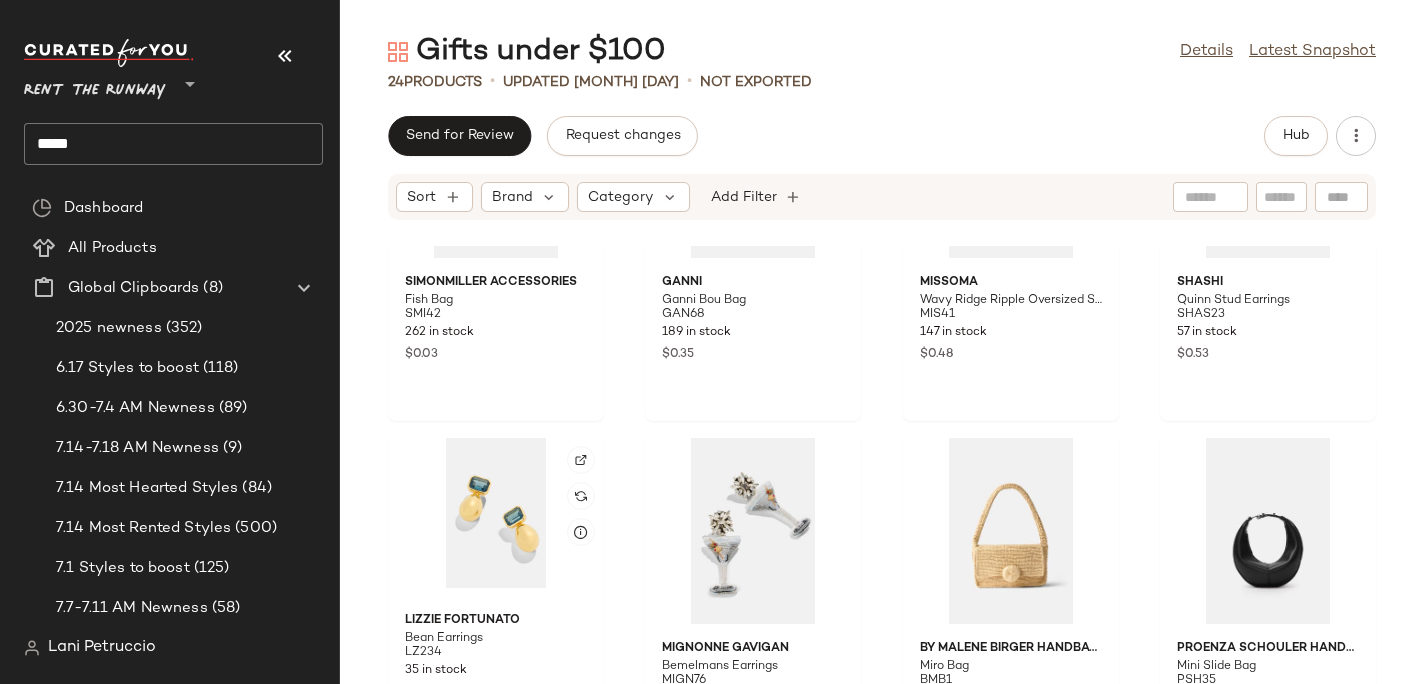 scroll, scrollTop: 1762, scrollLeft: 0, axis: vertical 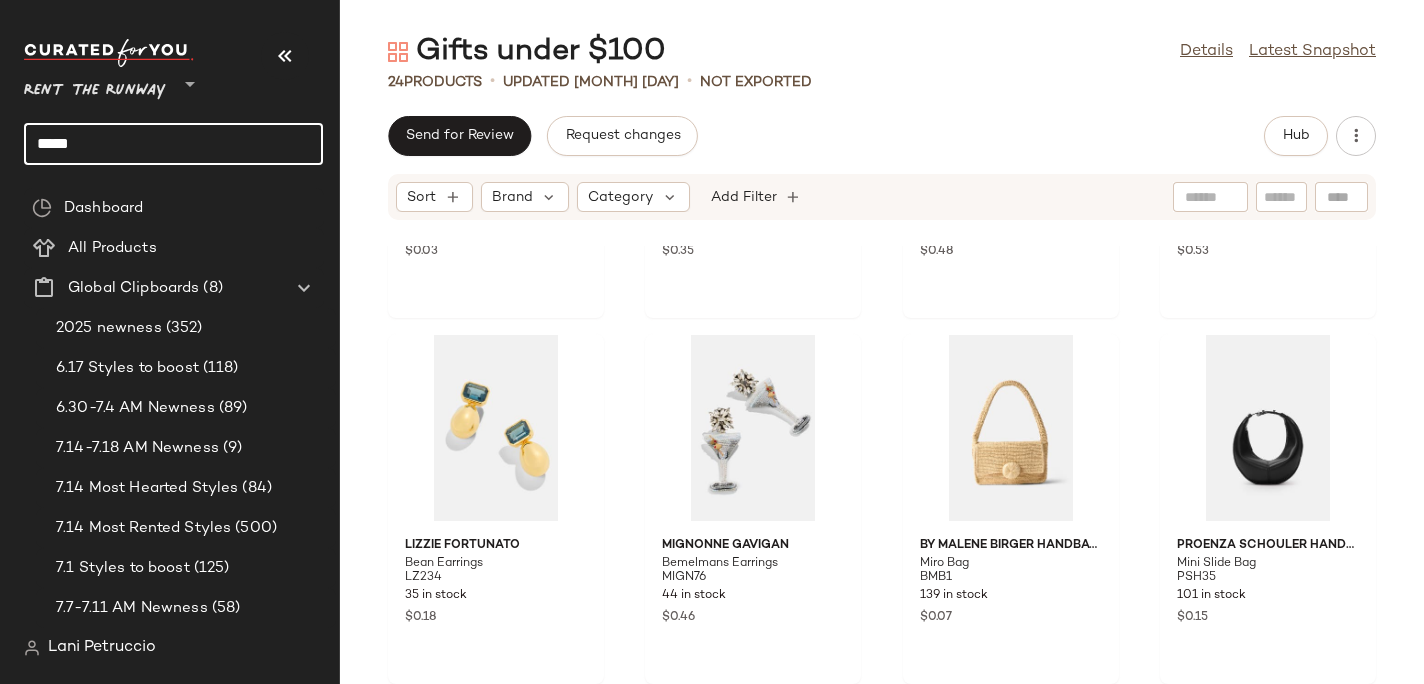 click on "*****" 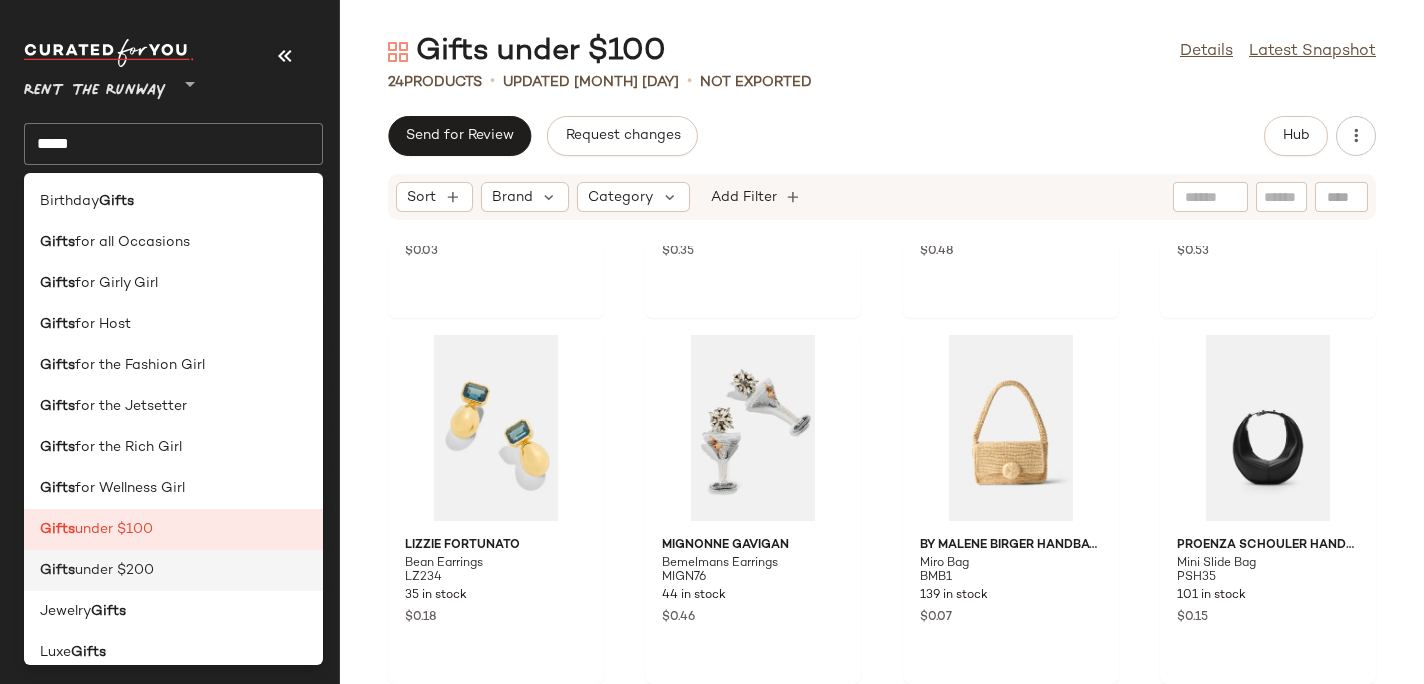 click on "under $200" at bounding box center [114, 570] 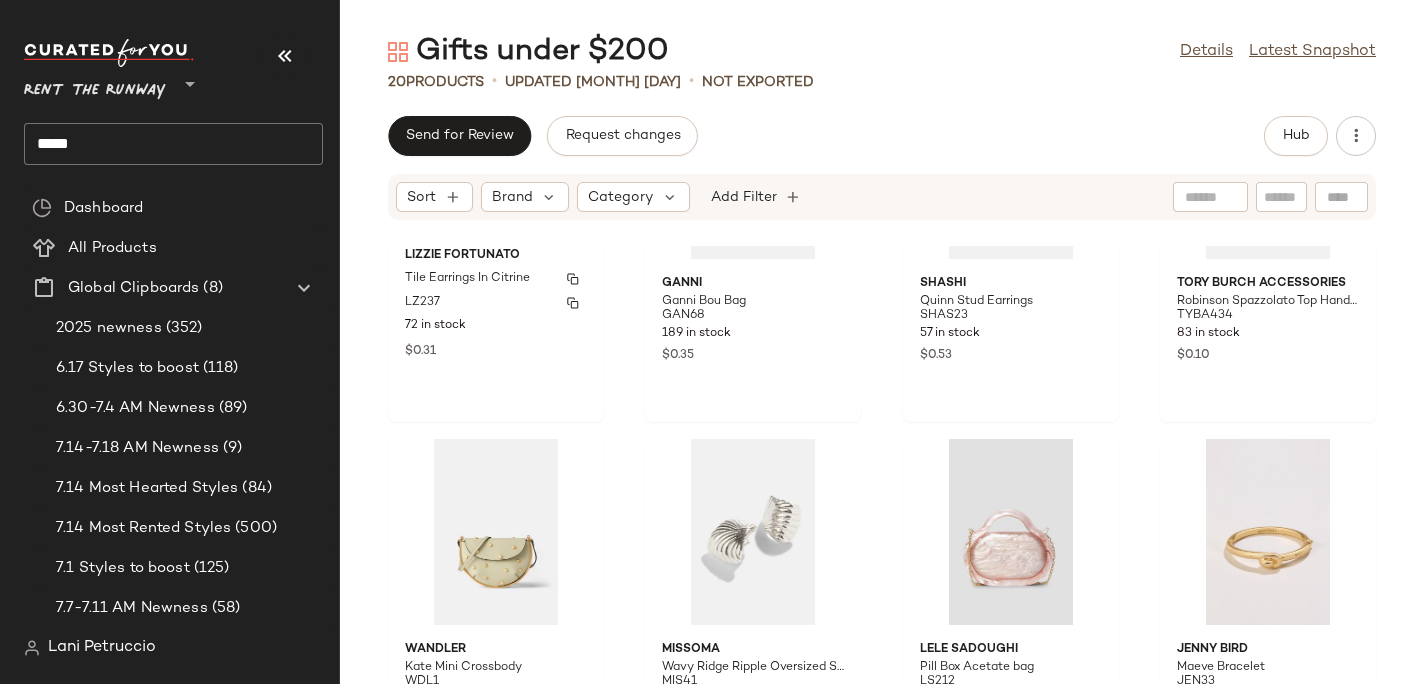 scroll, scrollTop: 1396, scrollLeft: 0, axis: vertical 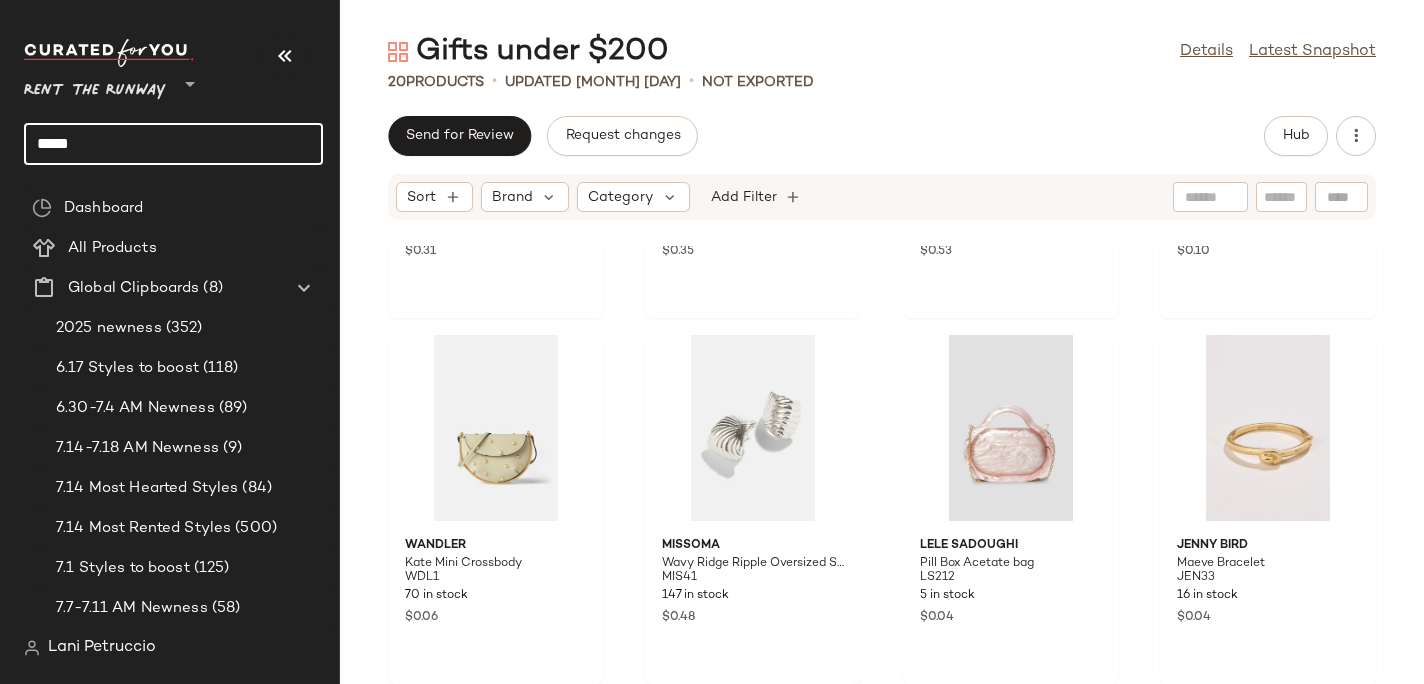 click on "*****" 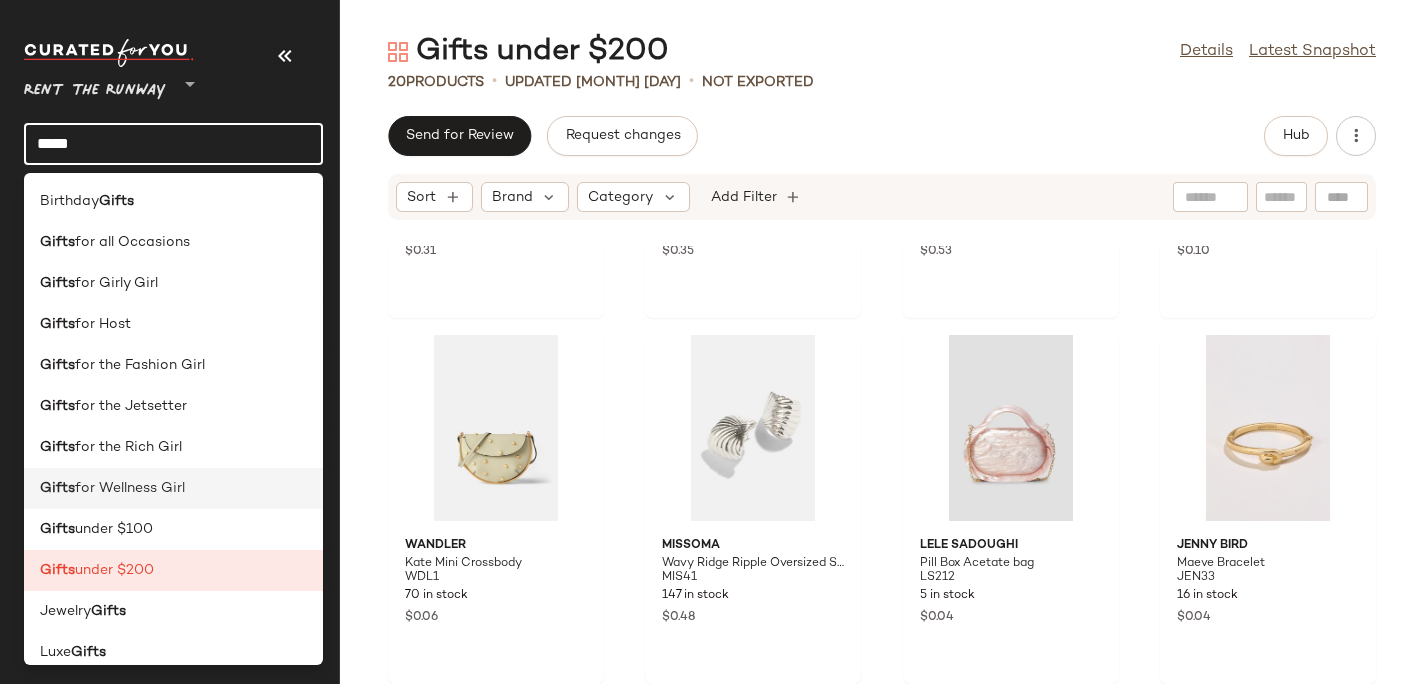 scroll, scrollTop: 16, scrollLeft: 0, axis: vertical 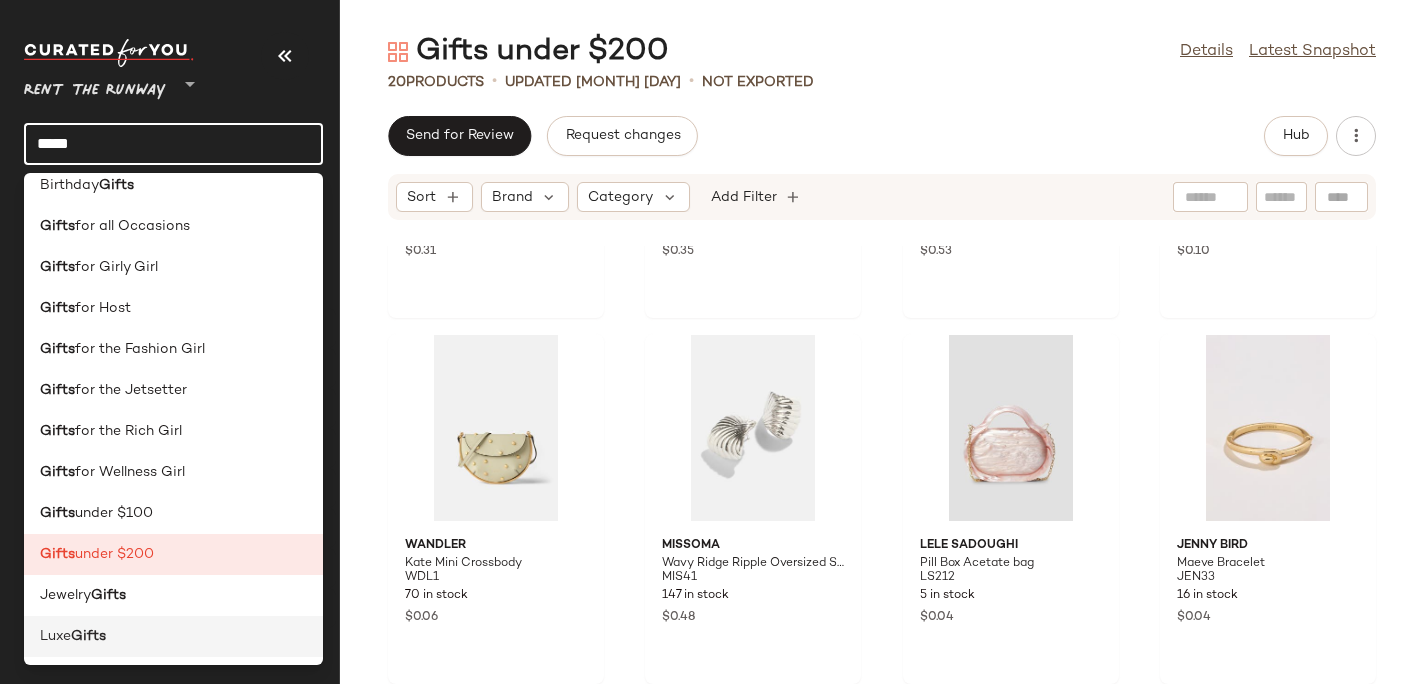 click on "Luxe  Gifts" 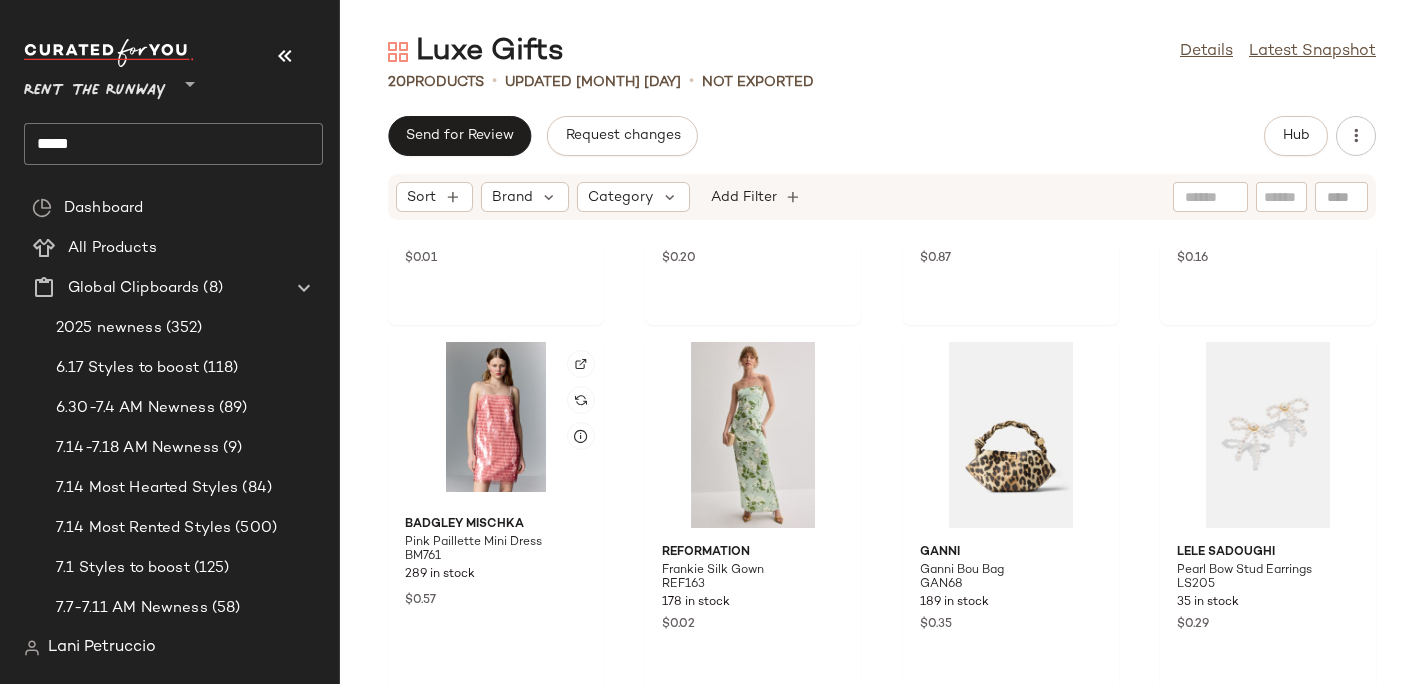 scroll, scrollTop: 1396, scrollLeft: 0, axis: vertical 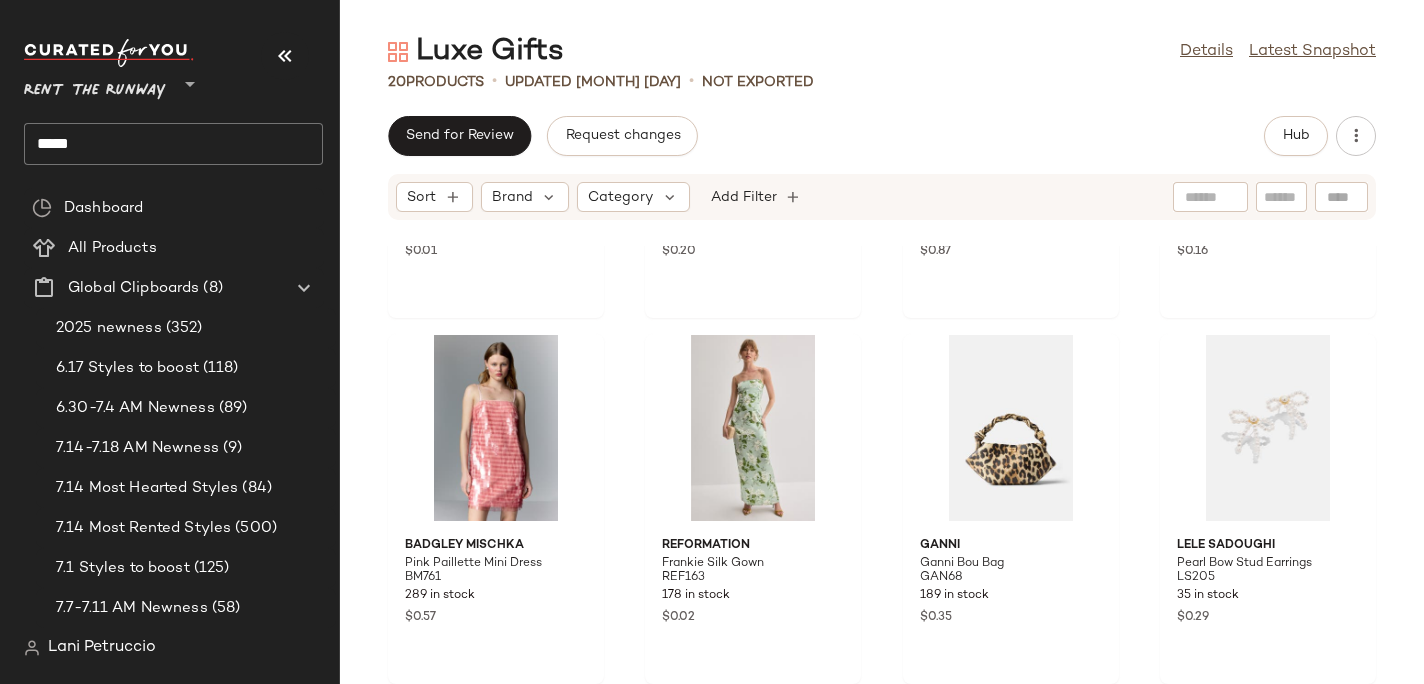 click on "*****" 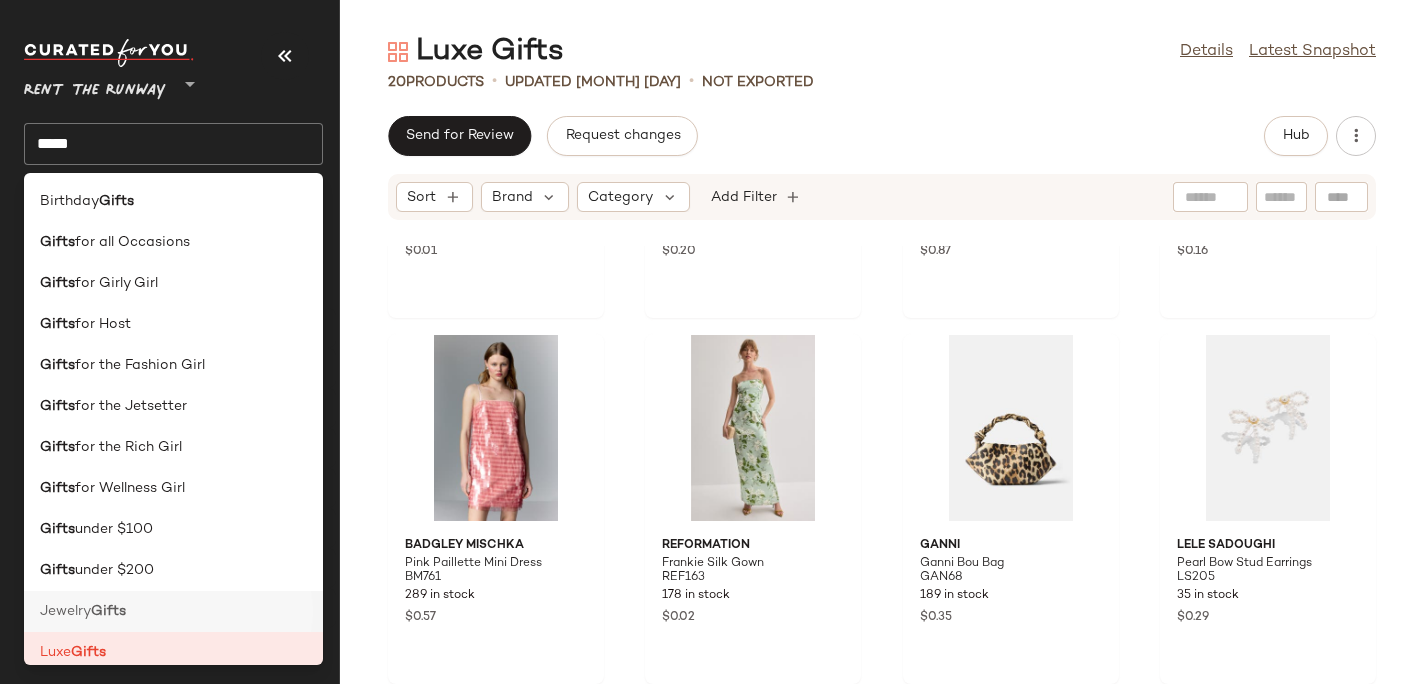 click on "Jewelry  Gifts" 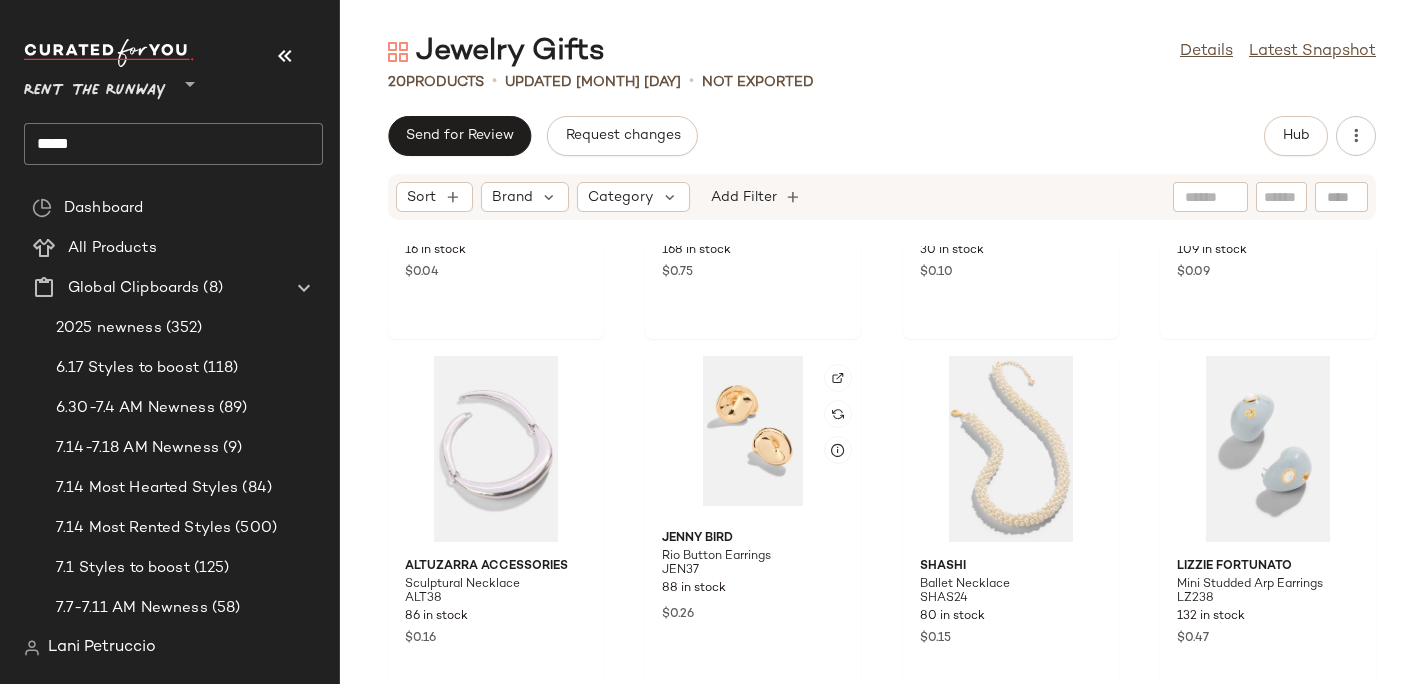 scroll, scrollTop: 240, scrollLeft: 0, axis: vertical 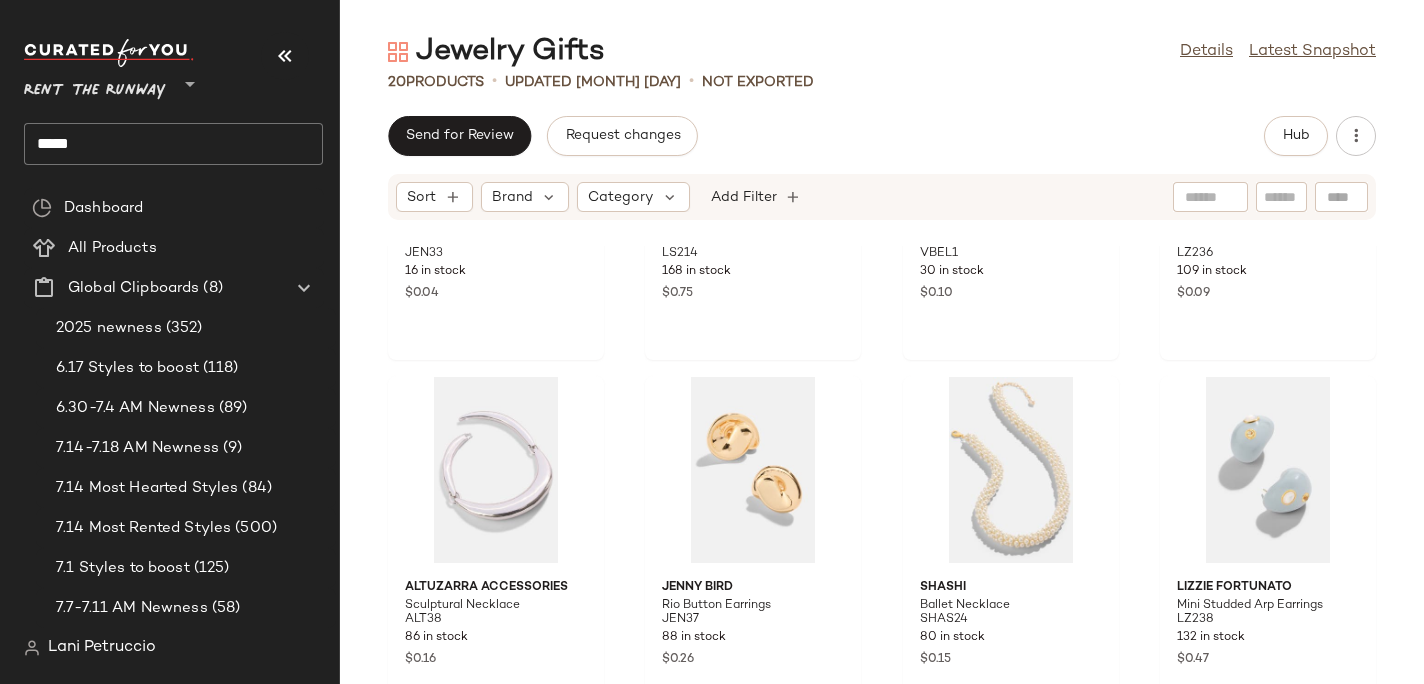click on "*****" 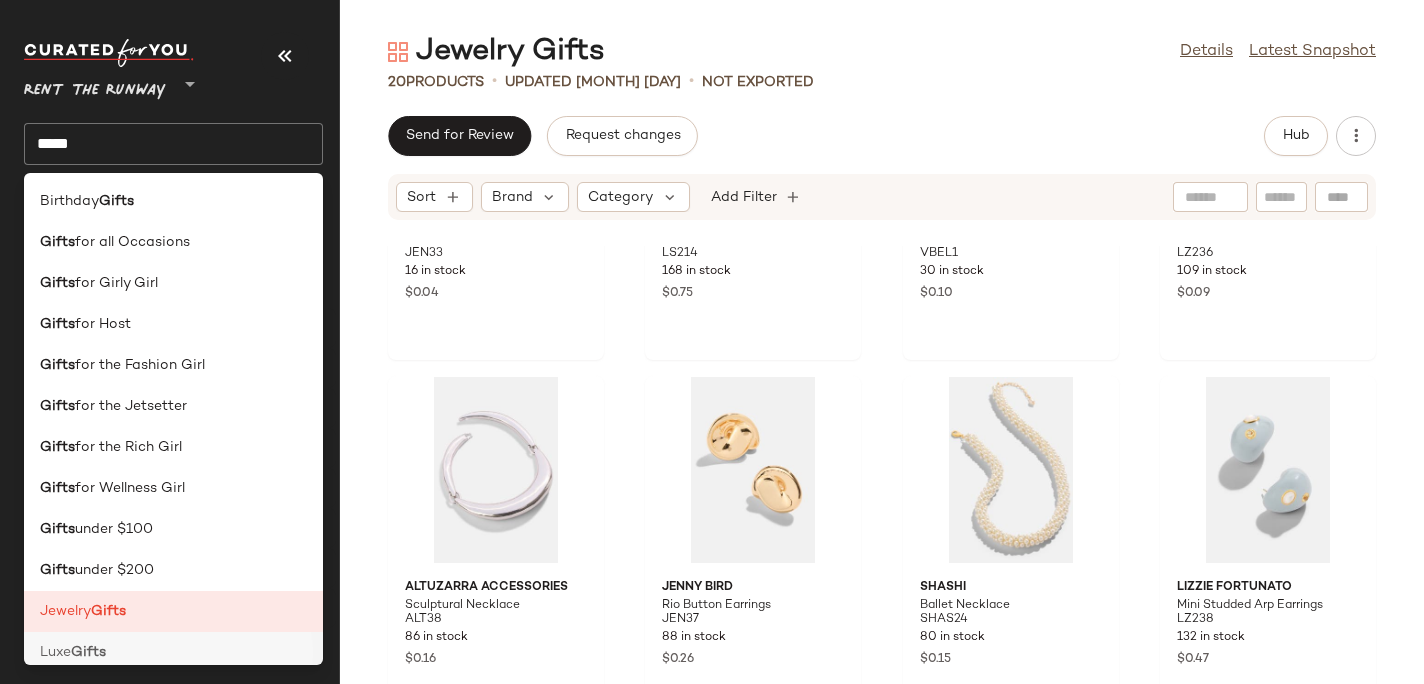 click on "Luxe  Gifts" 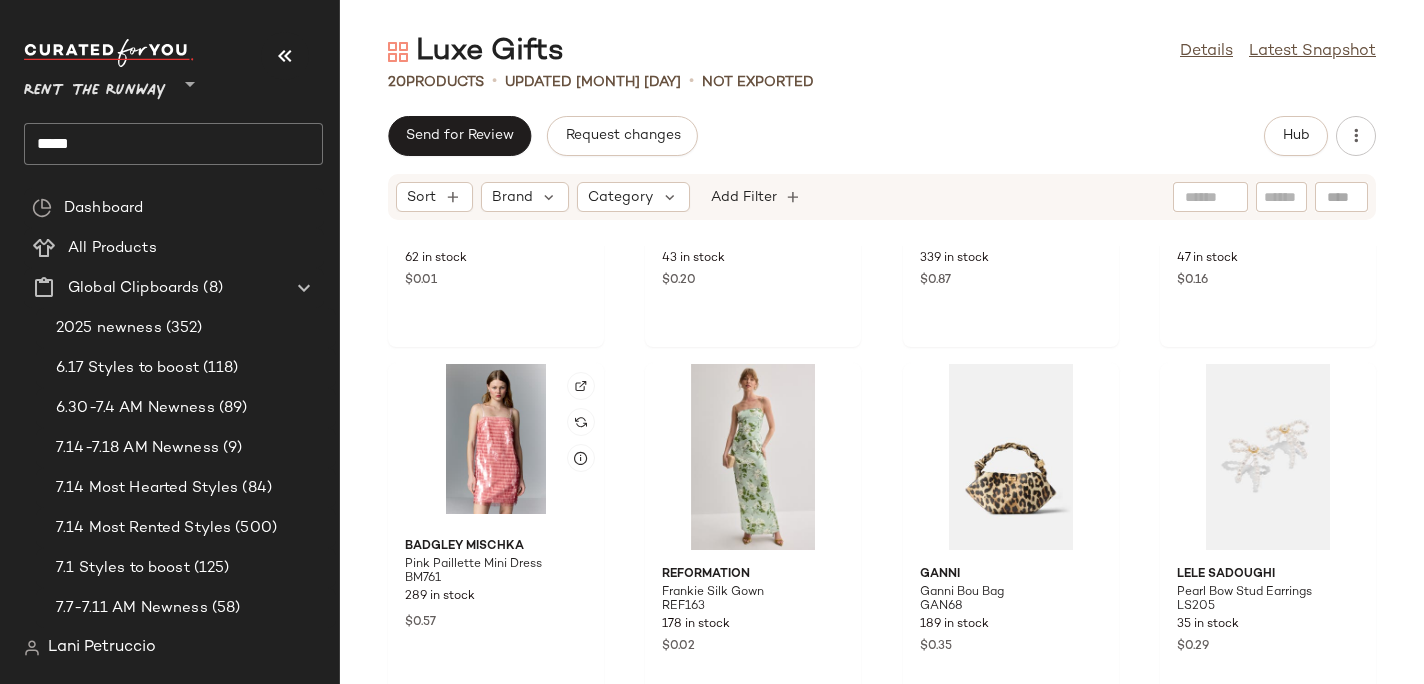 scroll, scrollTop: 1396, scrollLeft: 0, axis: vertical 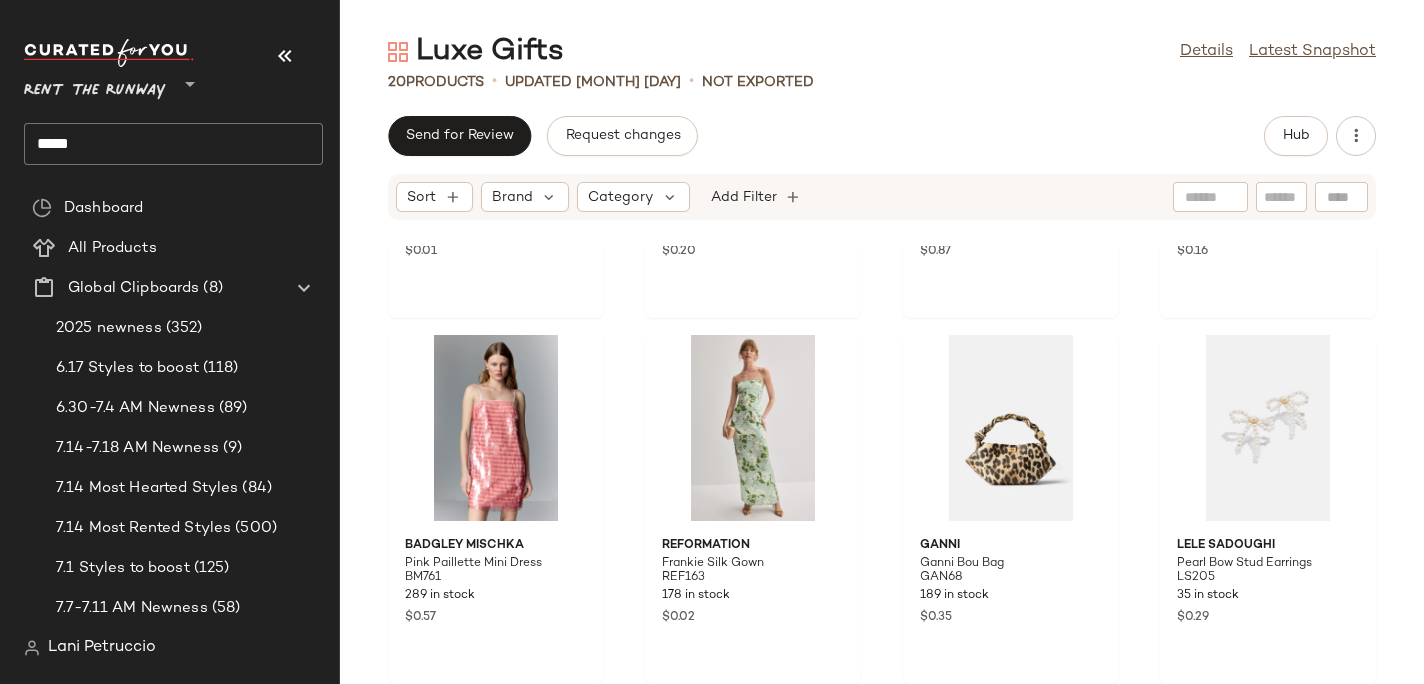 click on "*****" 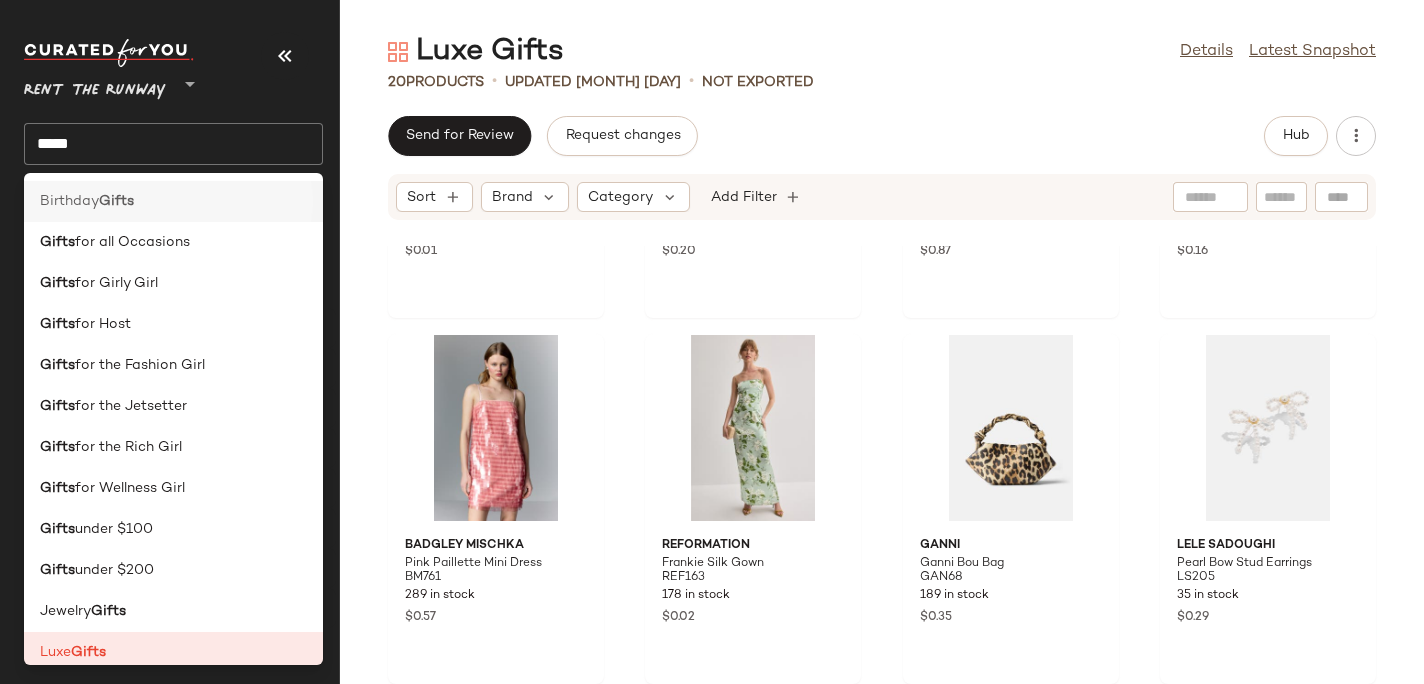 click on "Birthday" at bounding box center (69, 201) 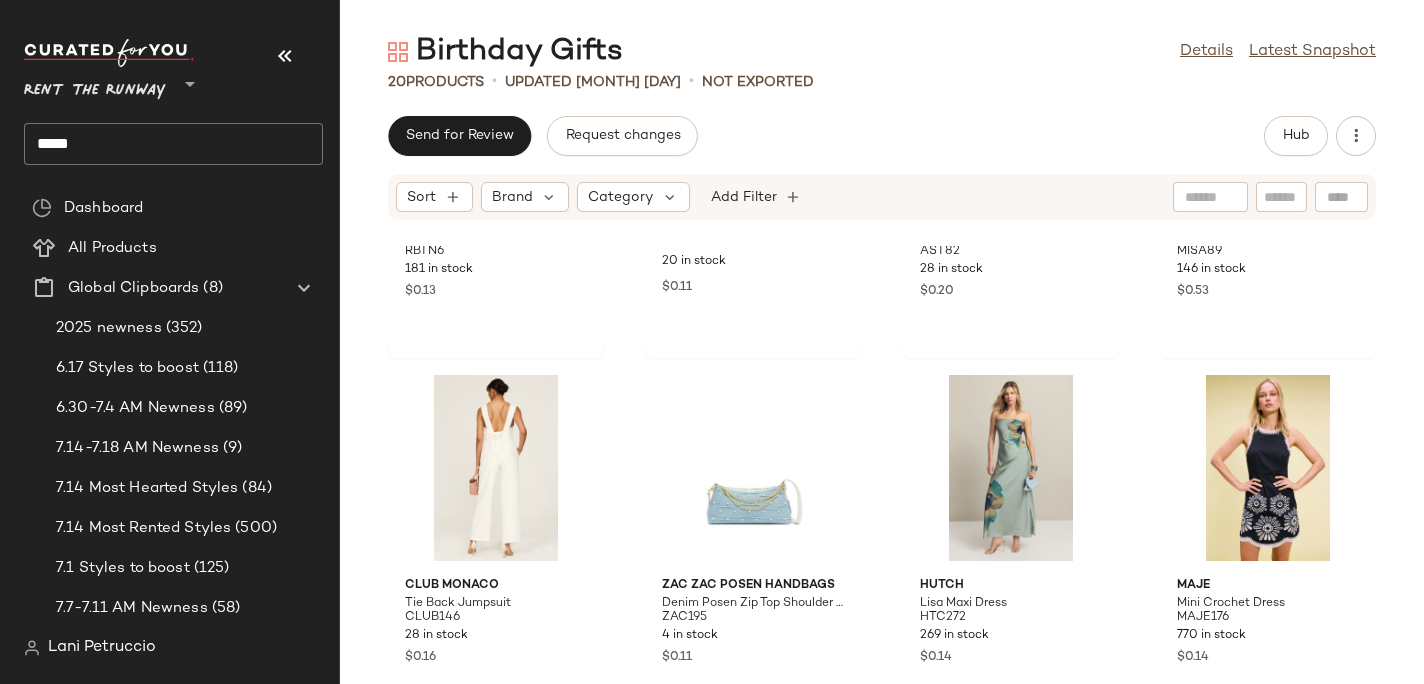 scroll, scrollTop: 1396, scrollLeft: 0, axis: vertical 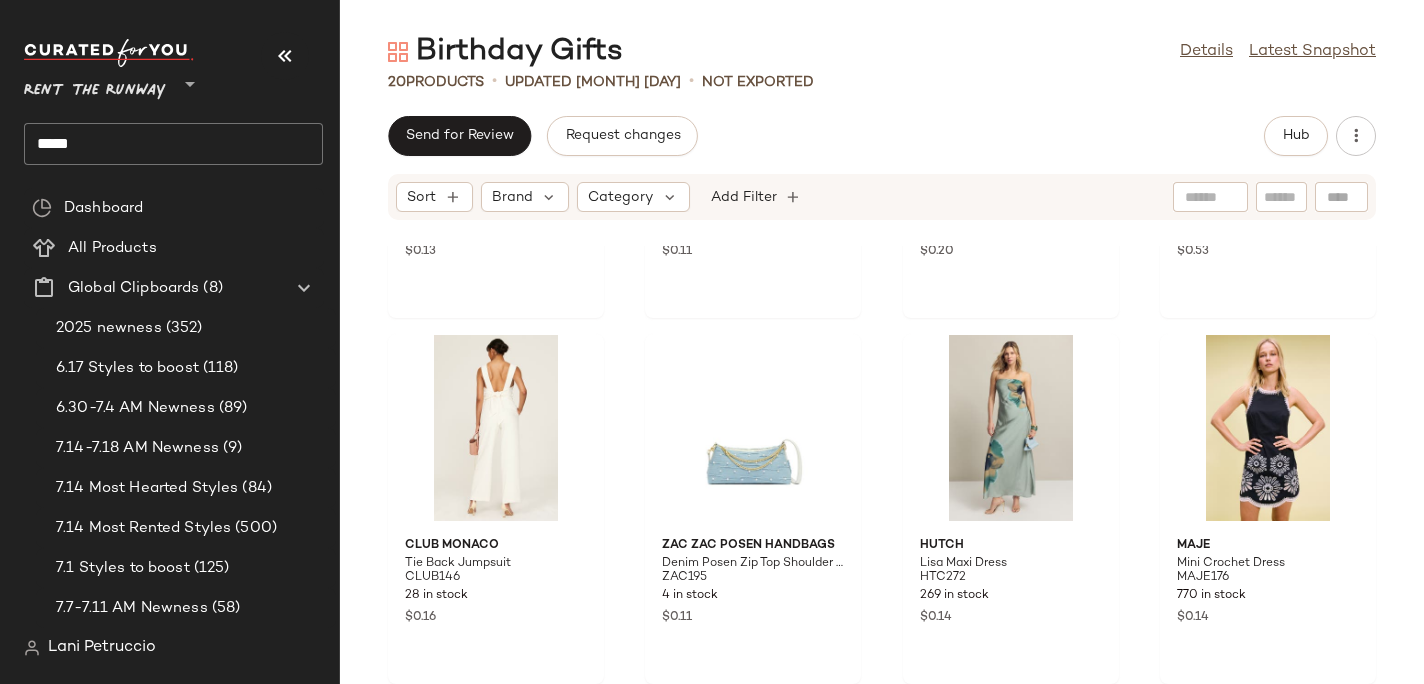 click on "*****" 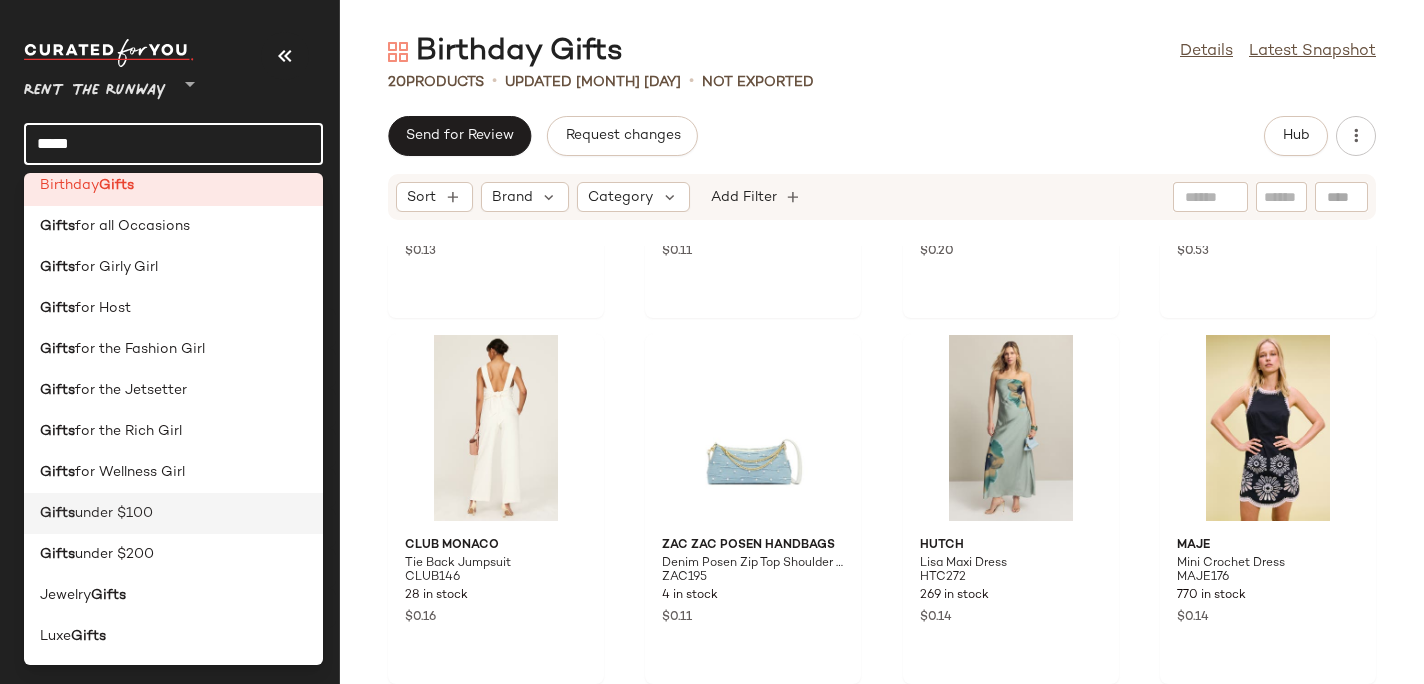 scroll, scrollTop: 0, scrollLeft: 0, axis: both 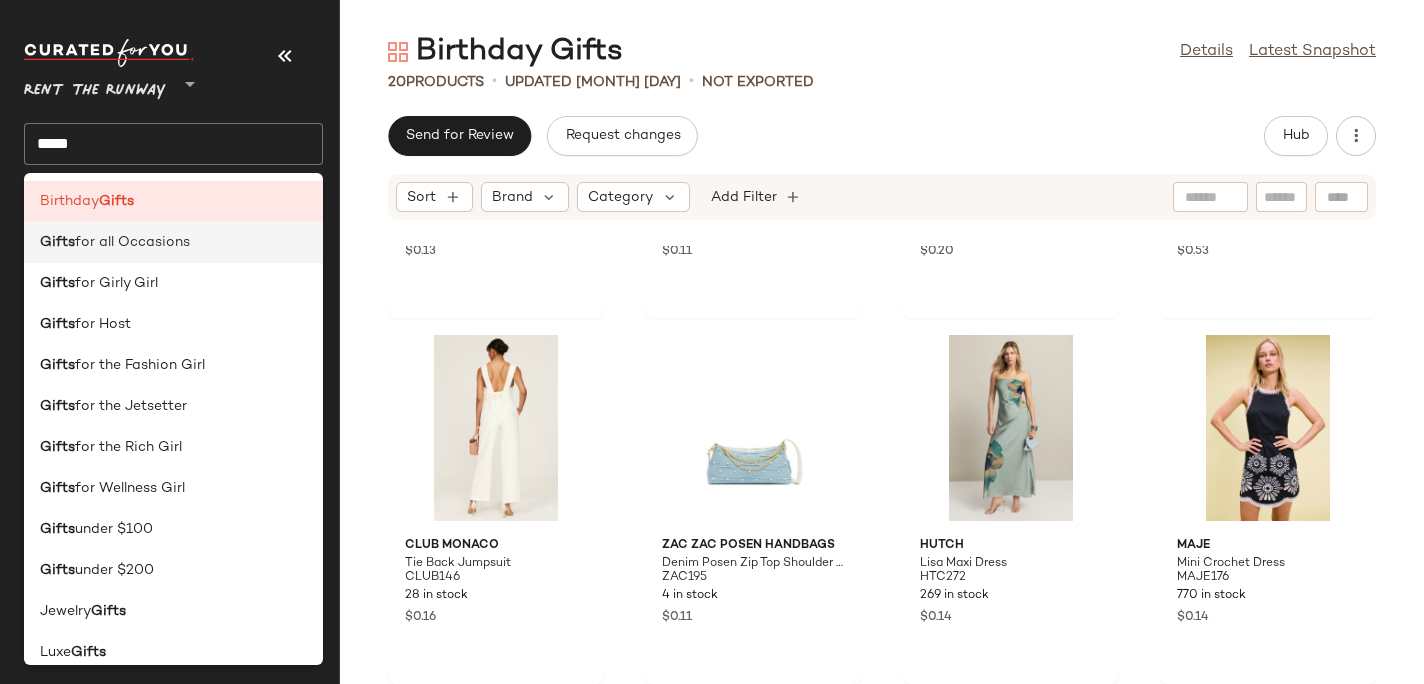 click on "for all Occasions" at bounding box center [132, 242] 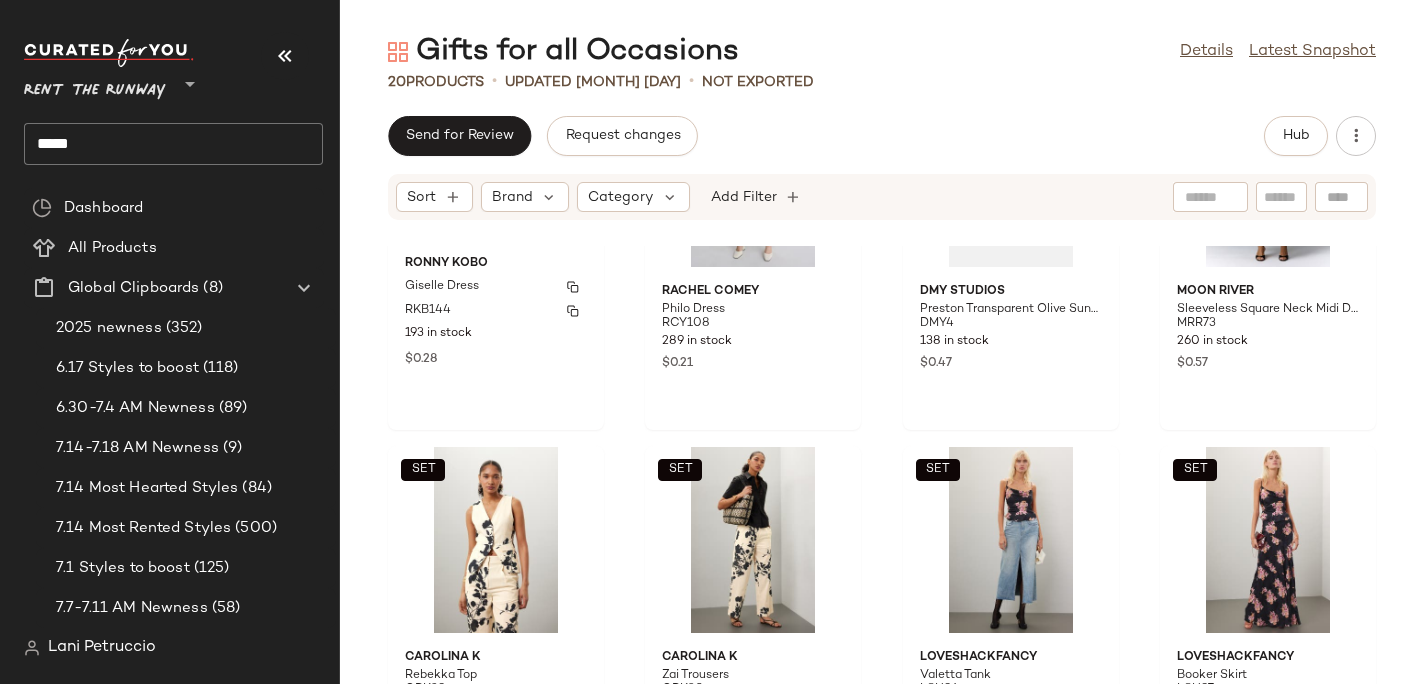 scroll, scrollTop: 1396, scrollLeft: 0, axis: vertical 